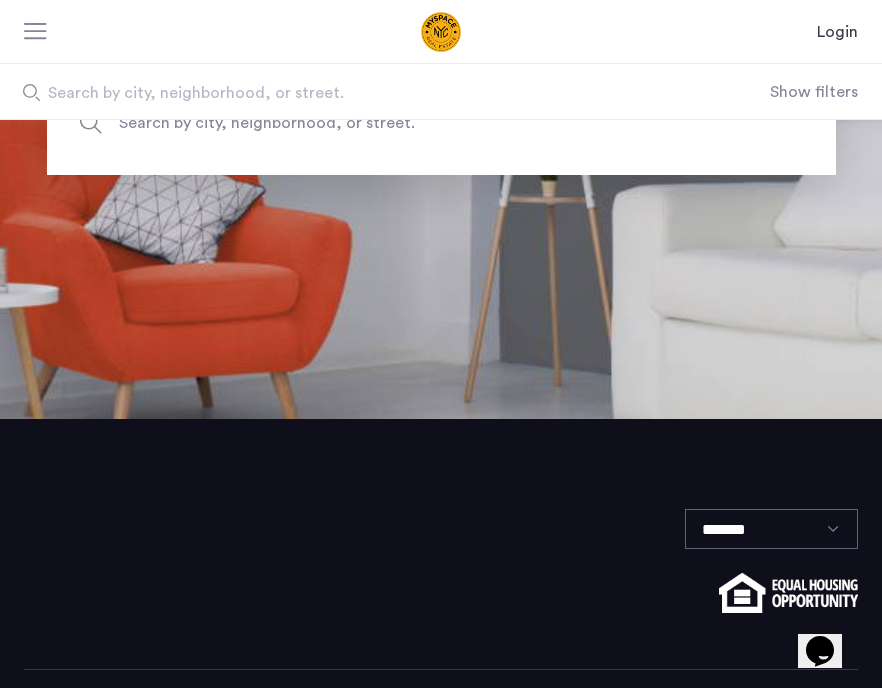 scroll, scrollTop: 0, scrollLeft: 0, axis: both 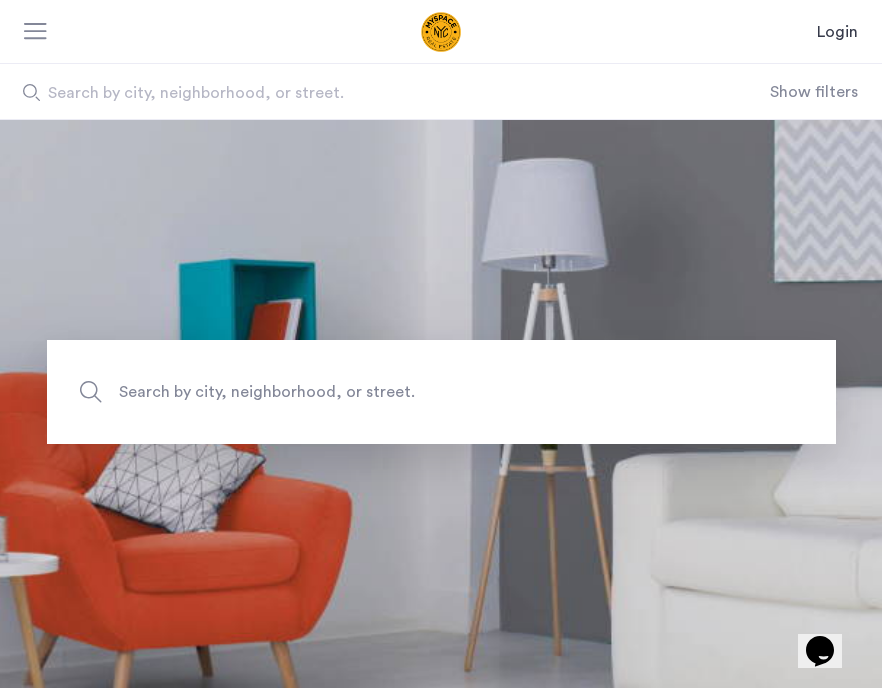 click at bounding box center (36, 33) 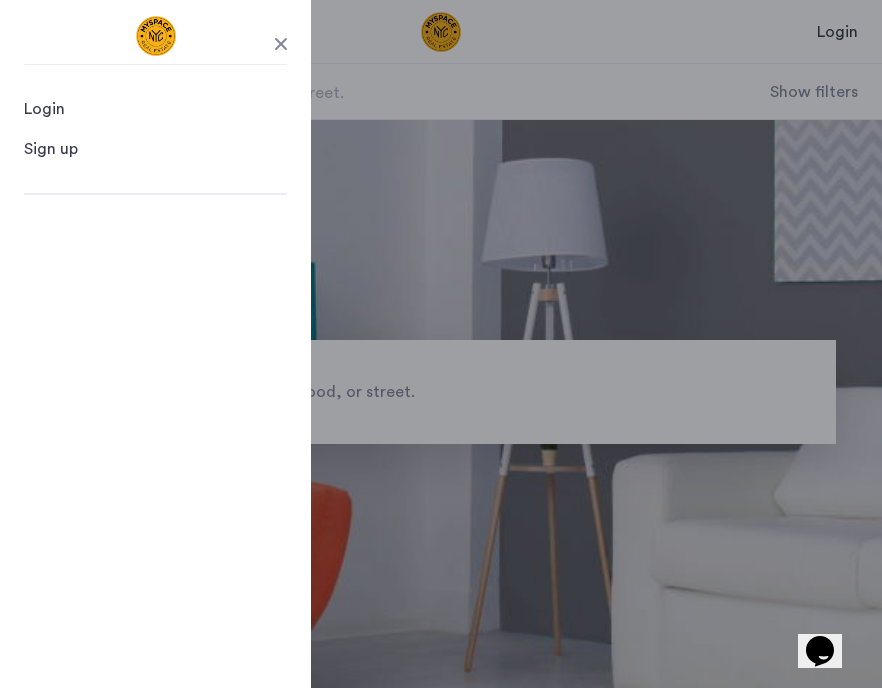 click on "Sign up" at bounding box center (51, 149) 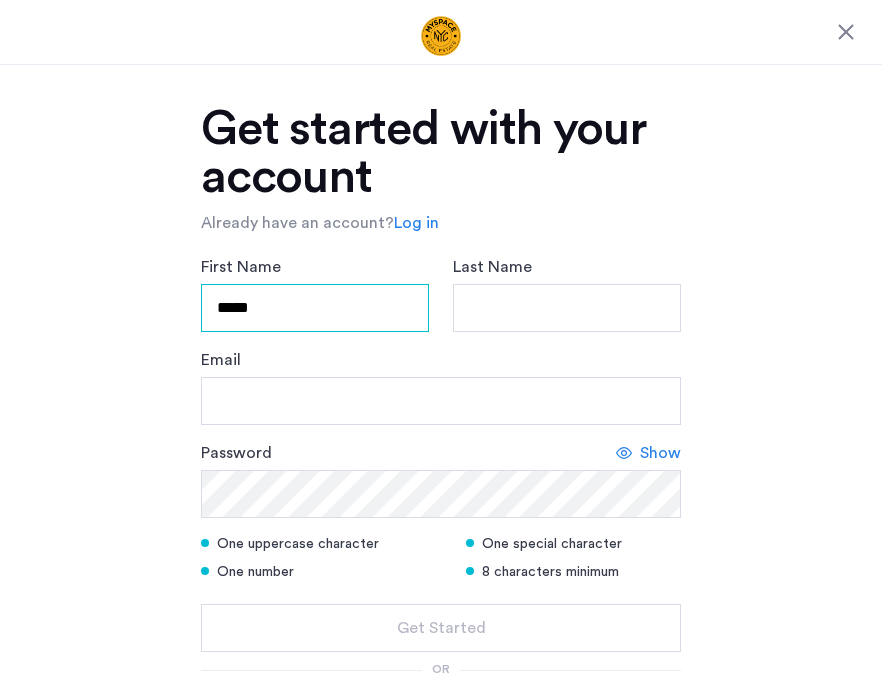 type on "*****" 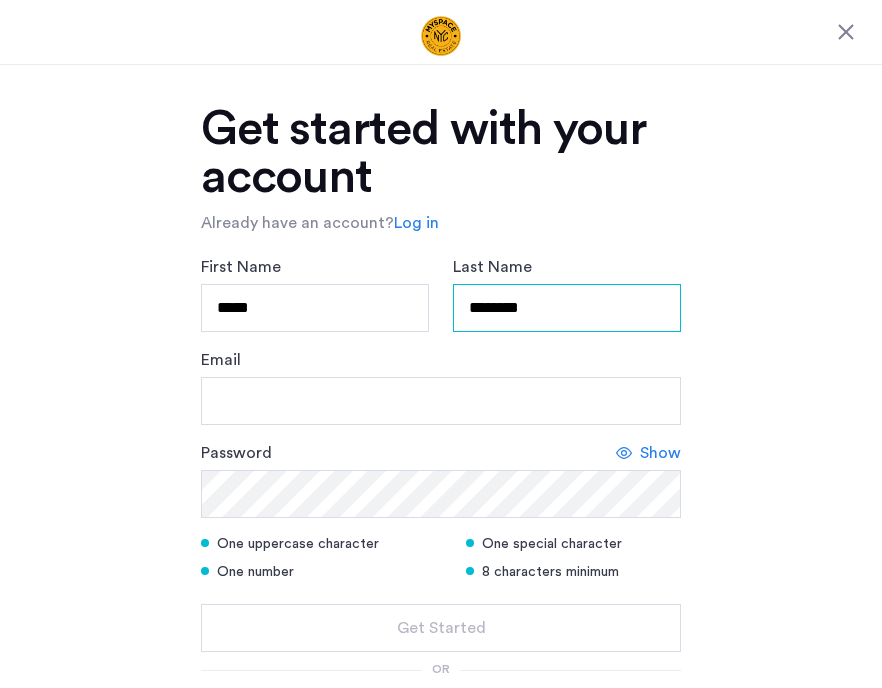 type on "*******" 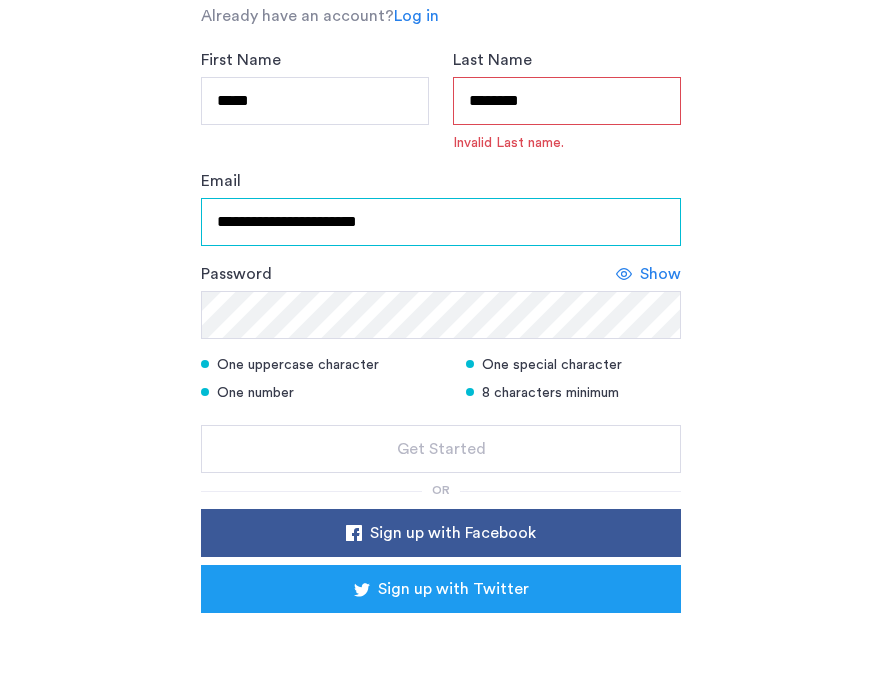 scroll, scrollTop: 279, scrollLeft: 0, axis: vertical 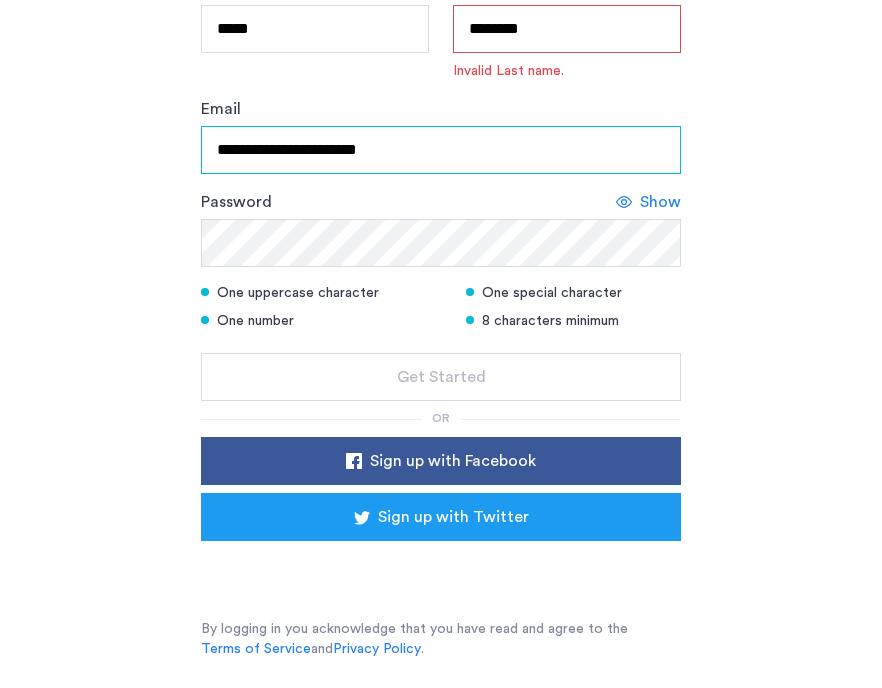 type on "**********" 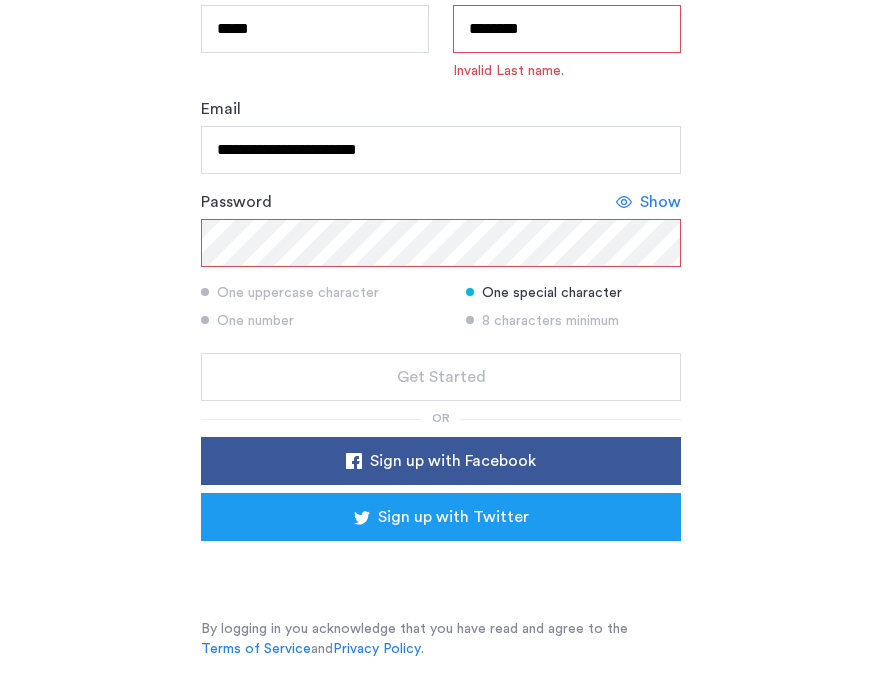 scroll, scrollTop: 0, scrollLeft: 0, axis: both 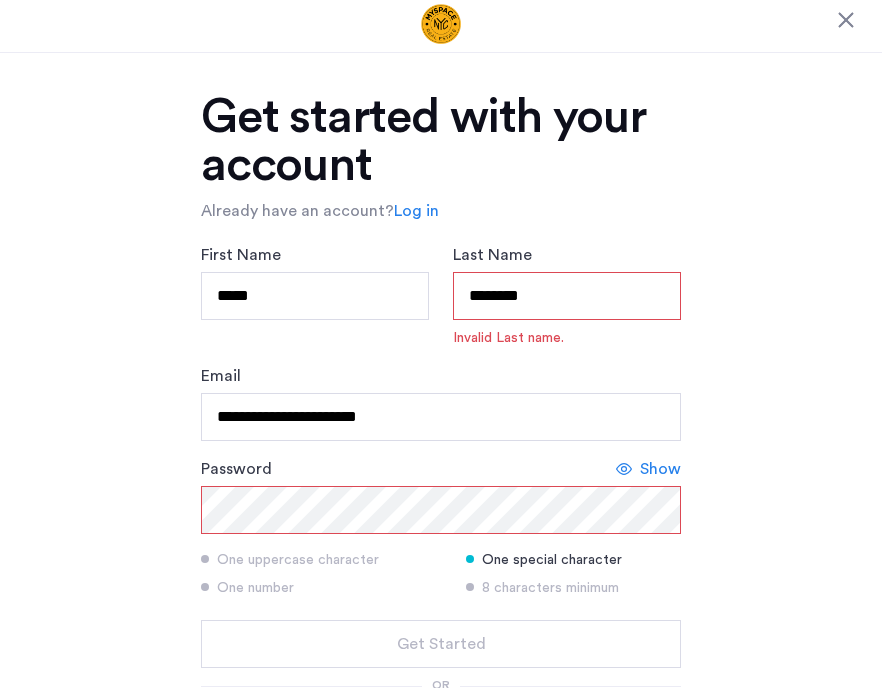 click on "*******" at bounding box center [567, 296] 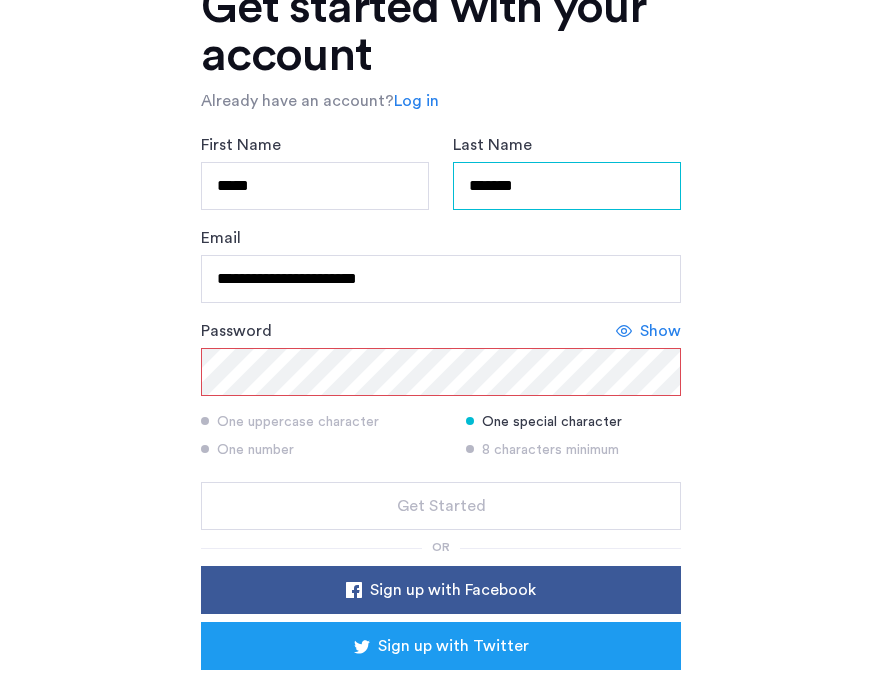scroll, scrollTop: 159, scrollLeft: 0, axis: vertical 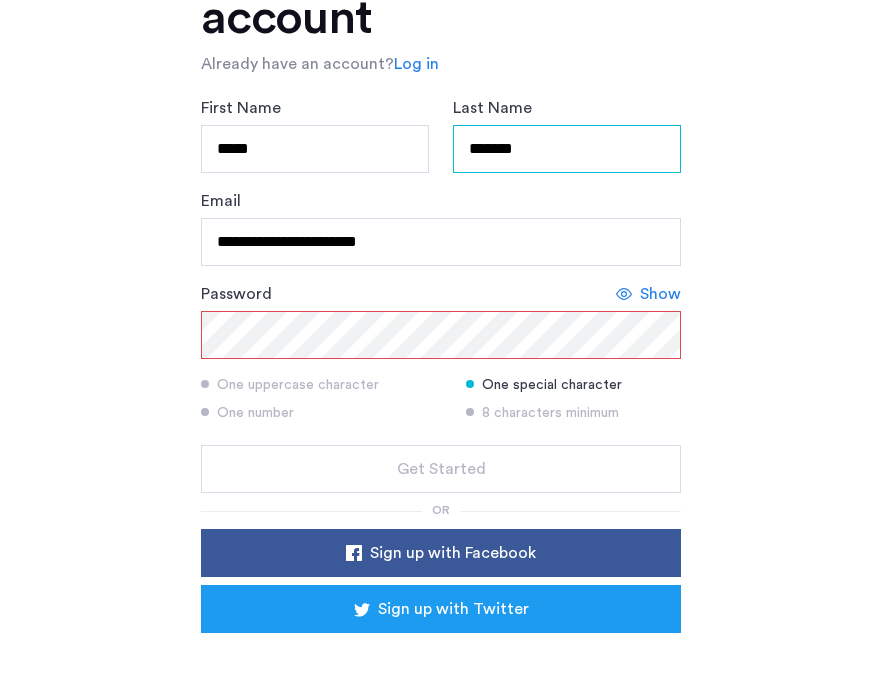 type on "*******" 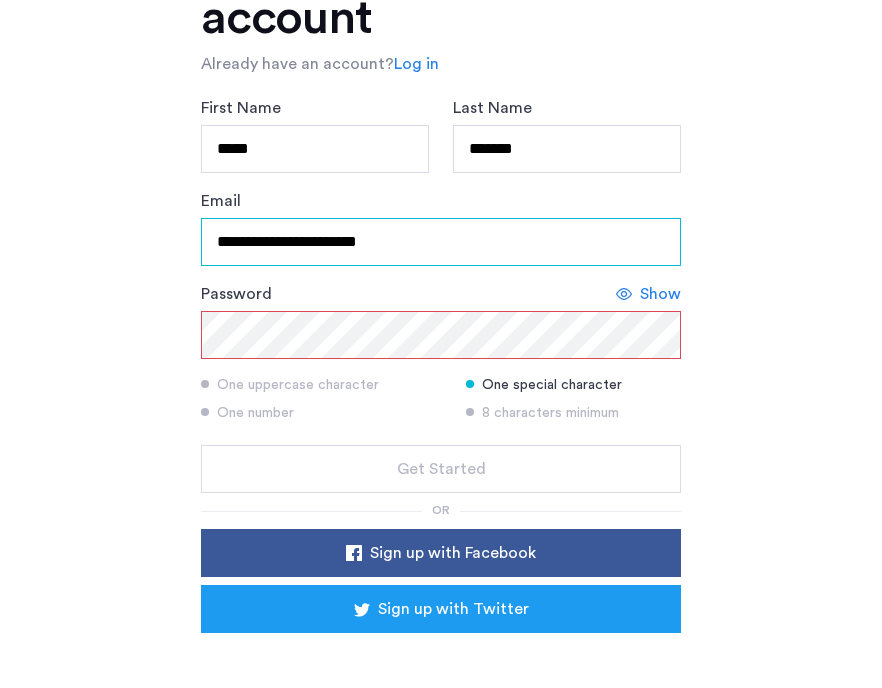 click on "**********" at bounding box center (441, 242) 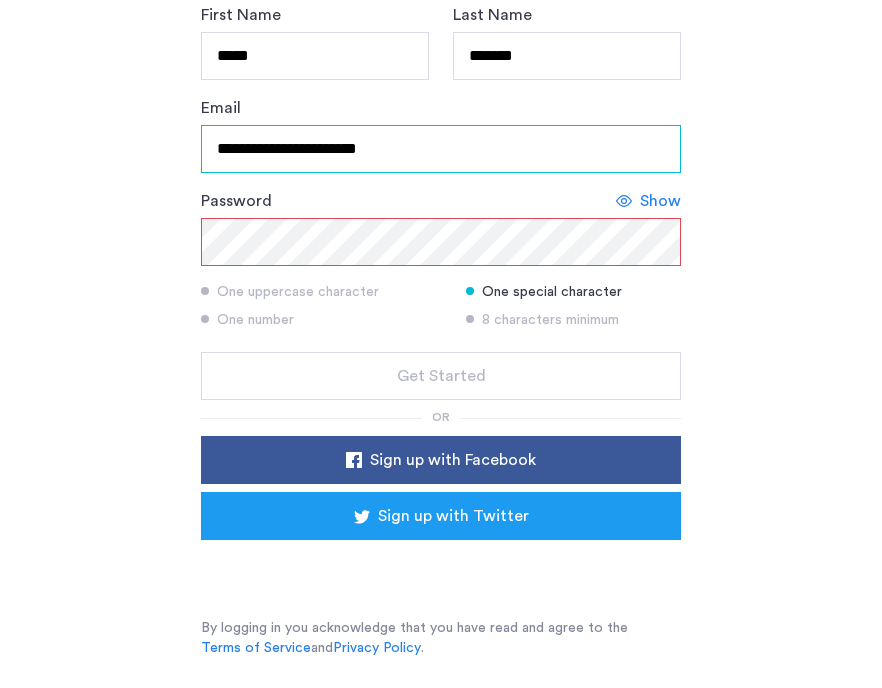 scroll, scrollTop: 251, scrollLeft: 0, axis: vertical 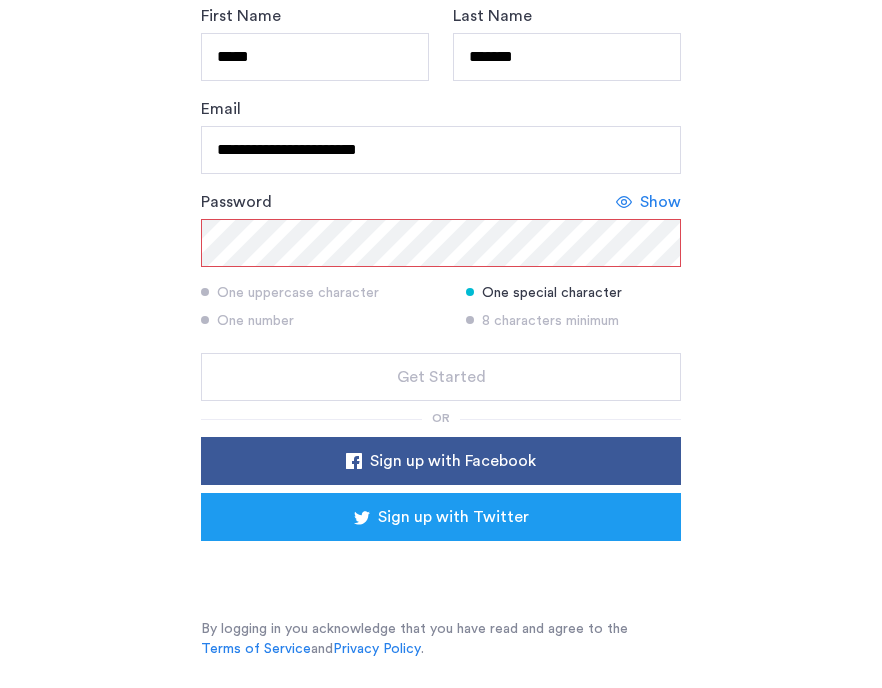 click on "**********" 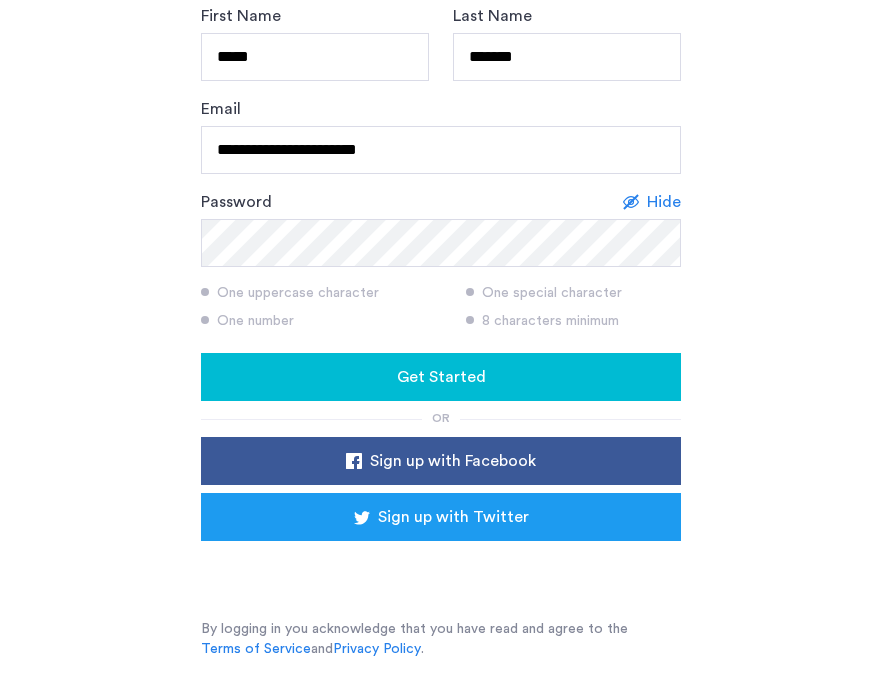 click on "Get Started" 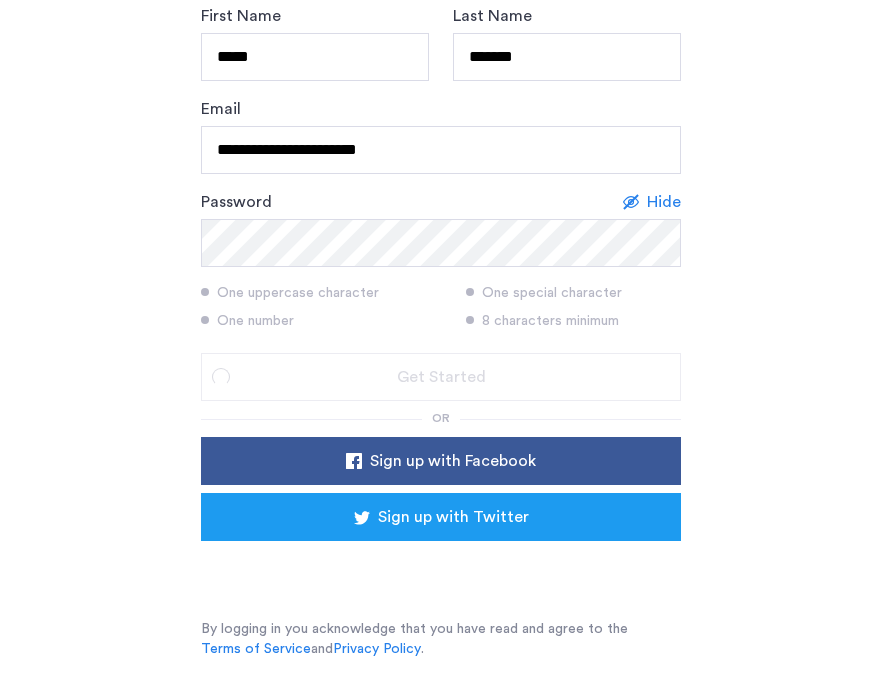 scroll, scrollTop: 0, scrollLeft: 0, axis: both 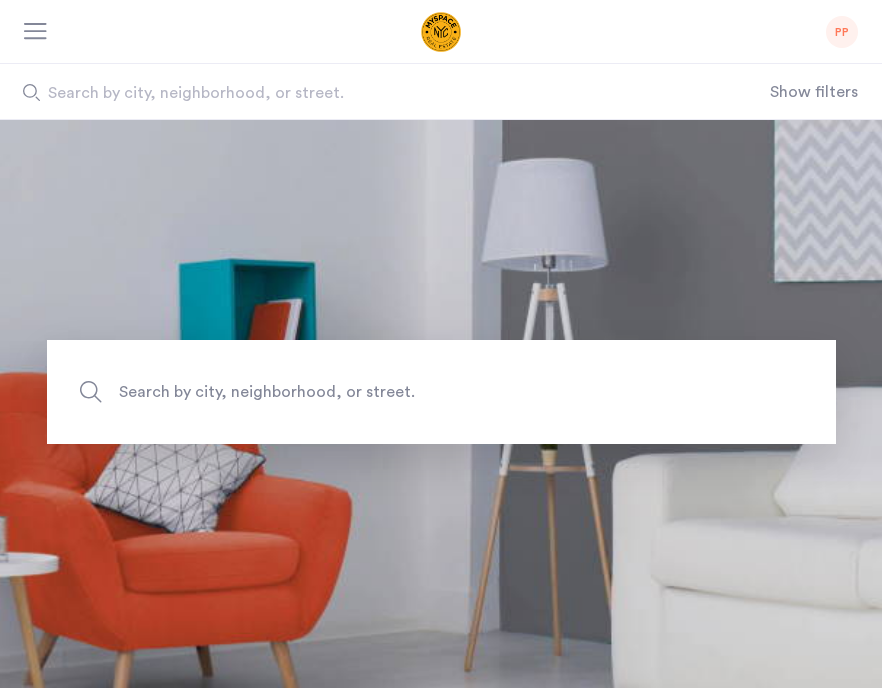 click on "Search by city, neighborhood, or street." 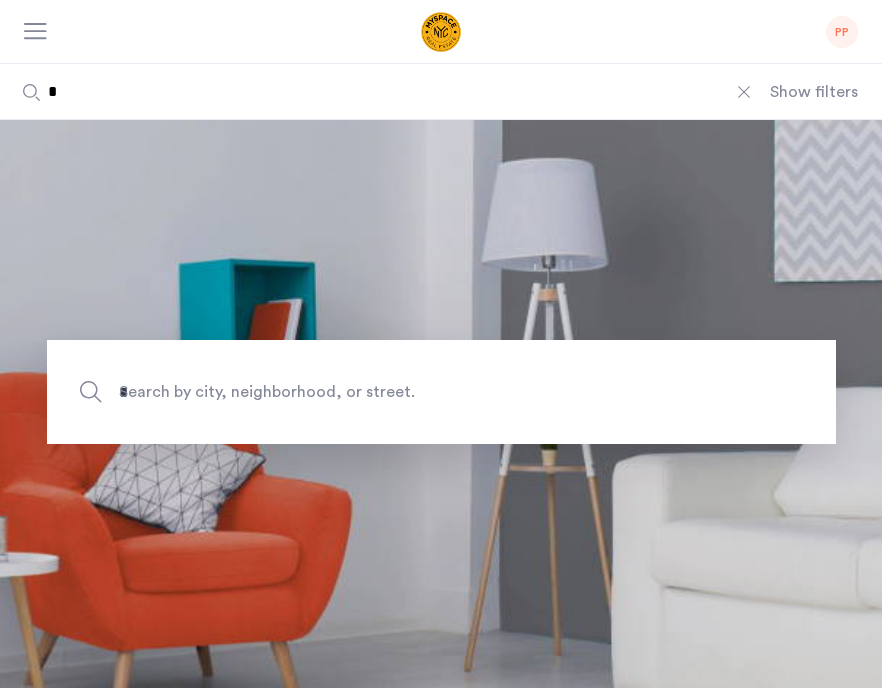 type on "**" 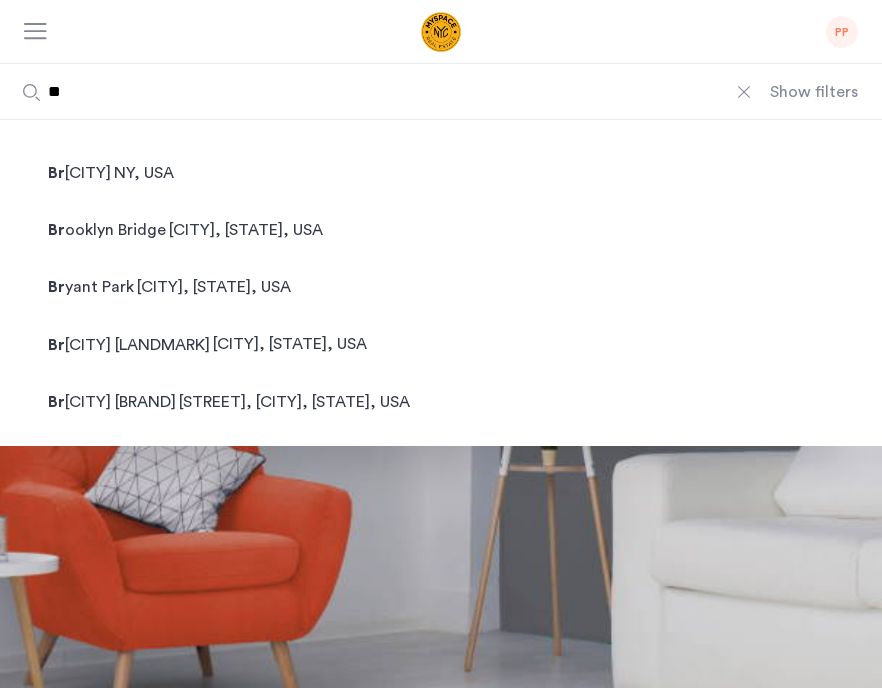 type on "***" 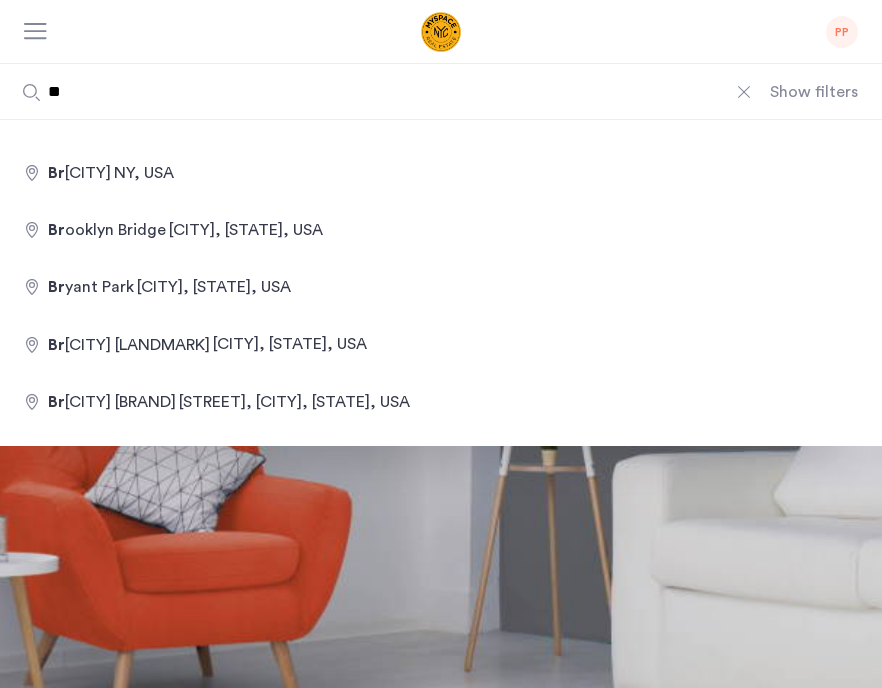 type on "***" 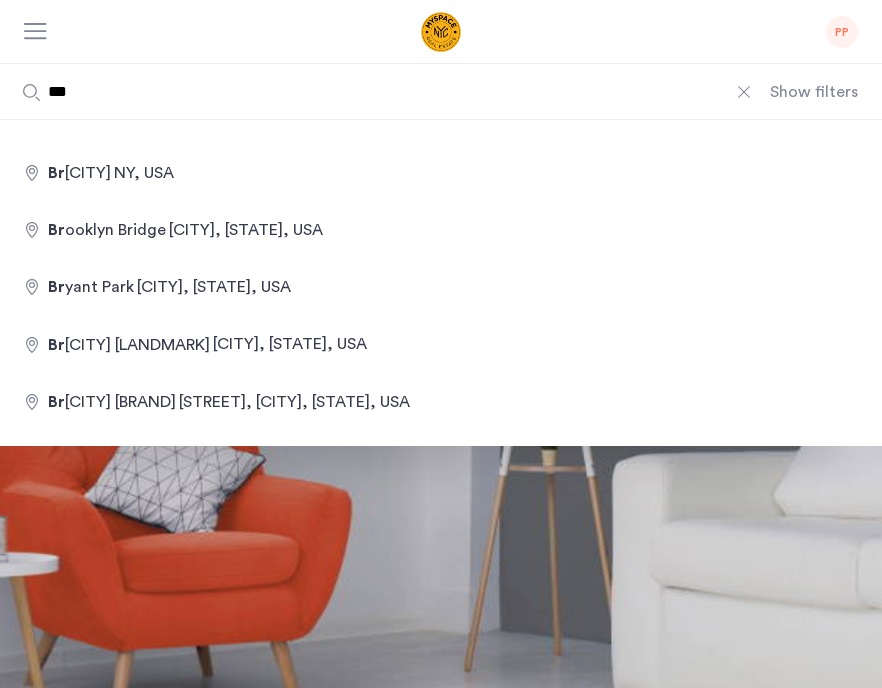 type on "****" 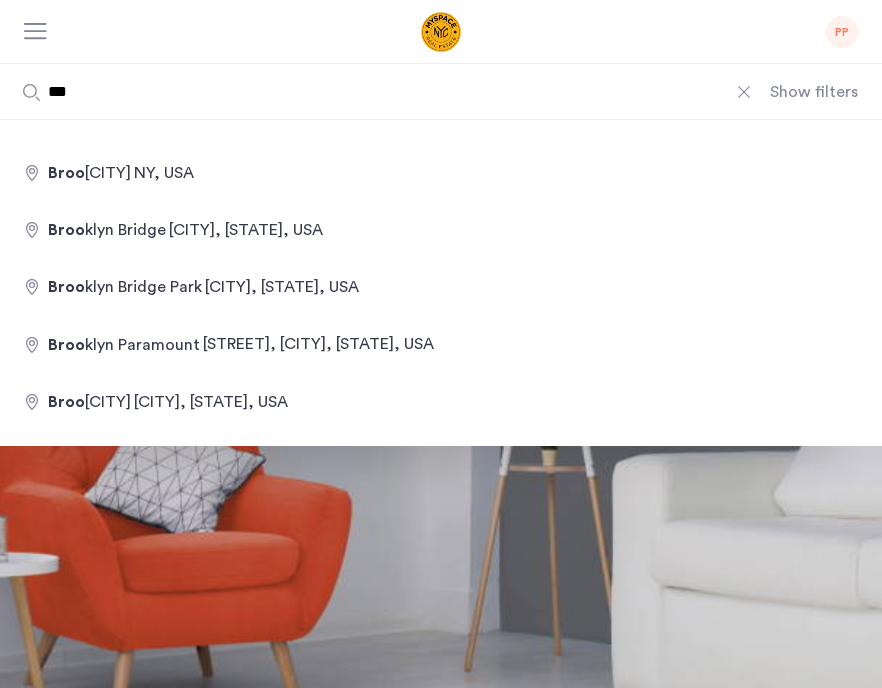 type on "**********" 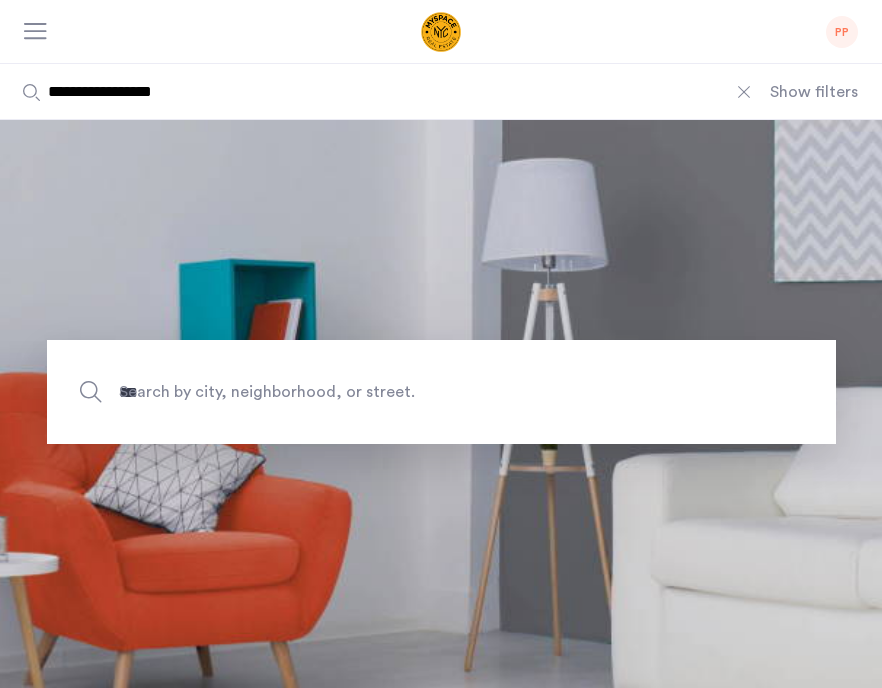 drag, startPoint x: 85, startPoint y: 131, endPoint x: 137, endPoint y: 156, distance: 57.697487 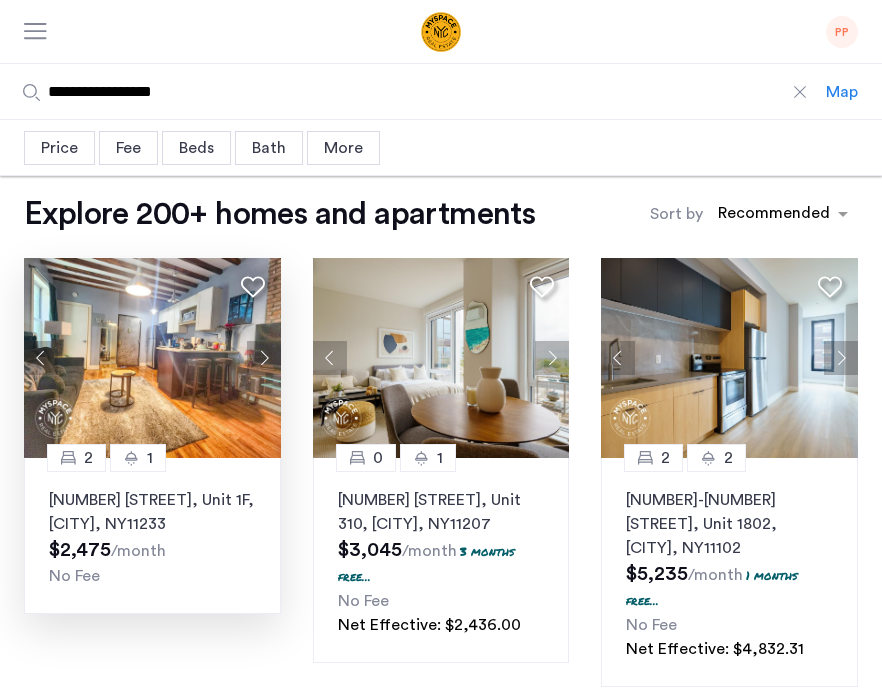 click 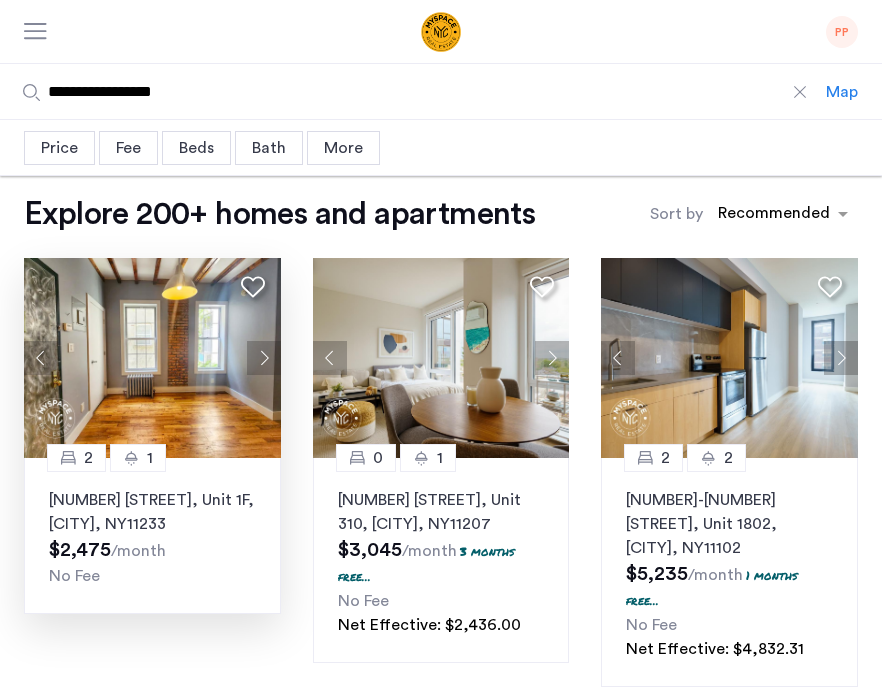 click 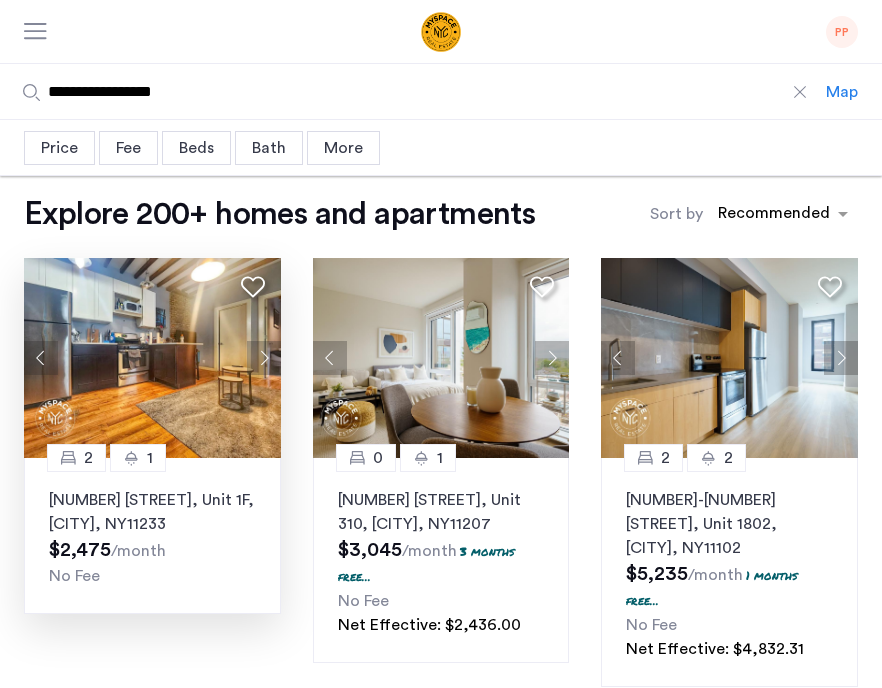 click 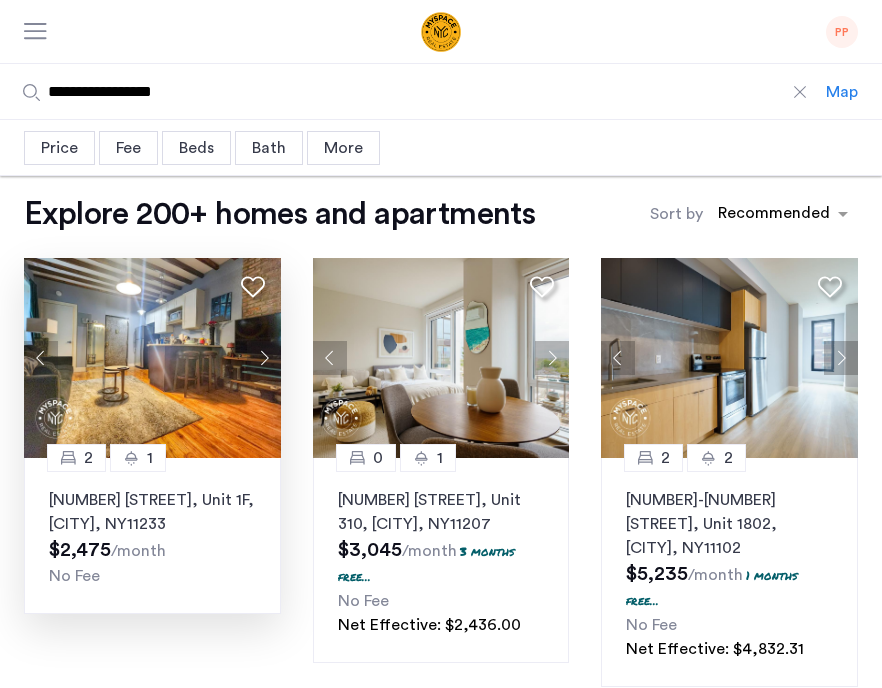 click 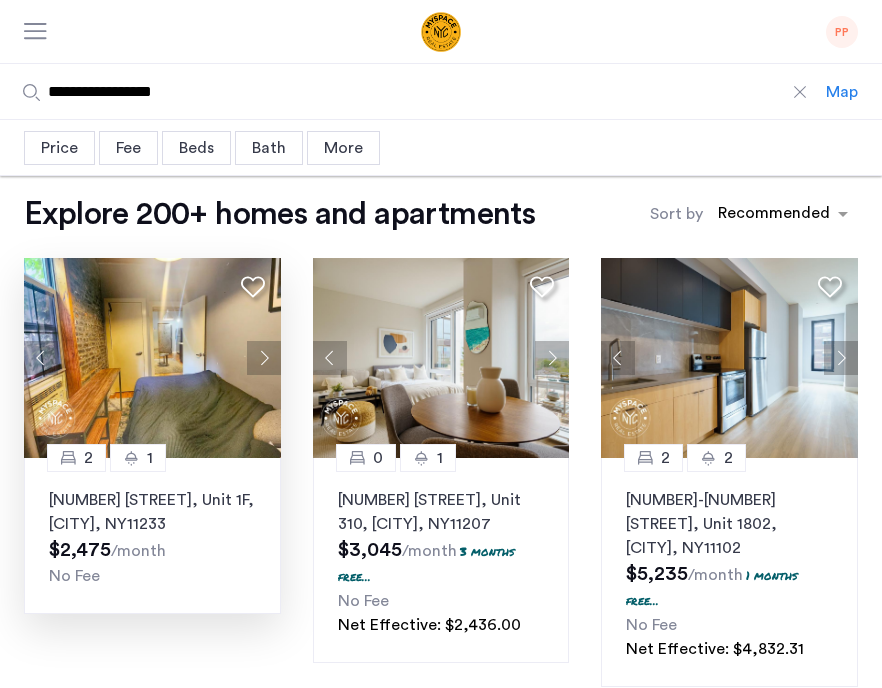 click 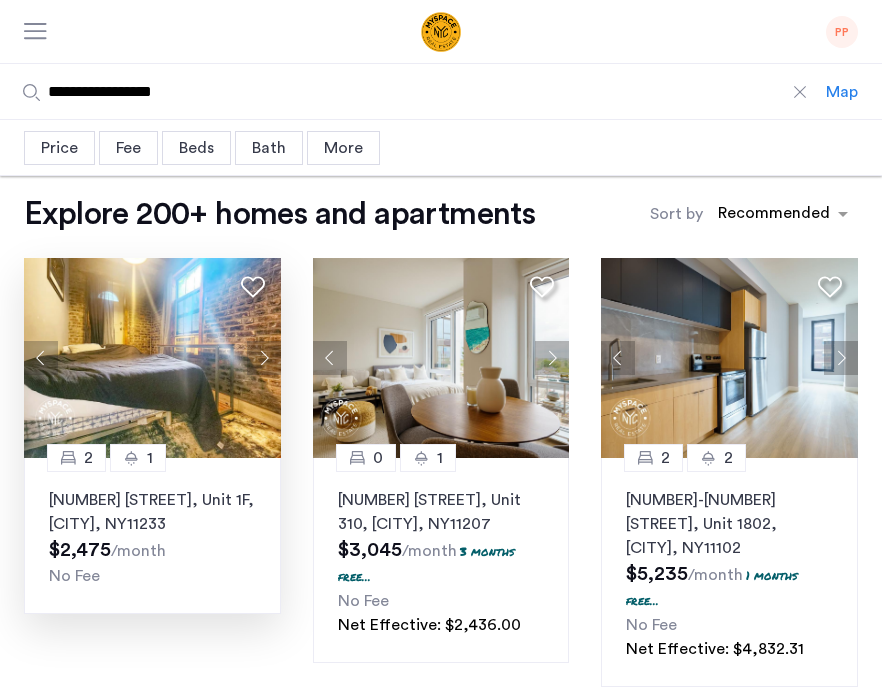 click 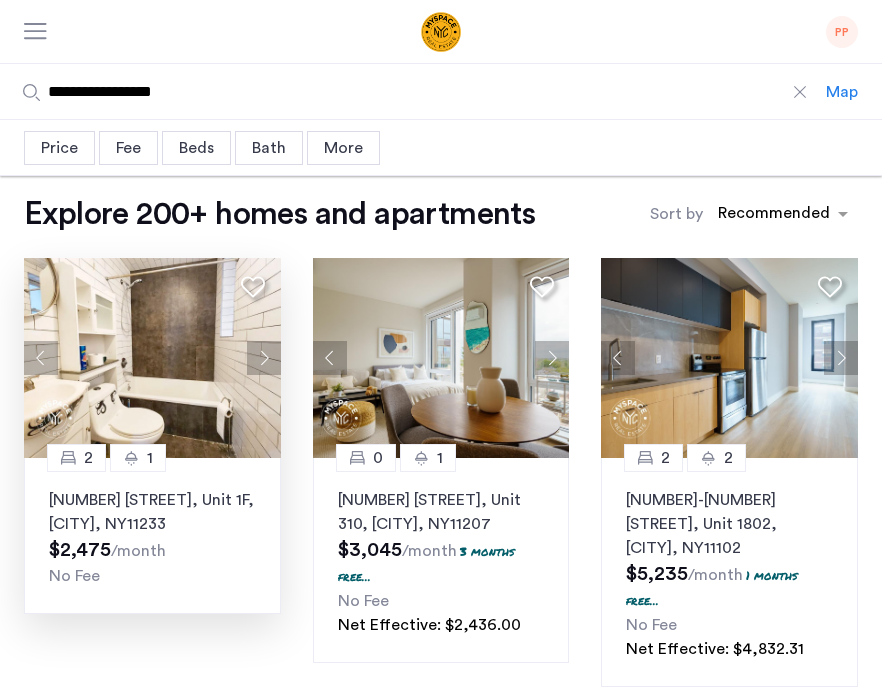 click 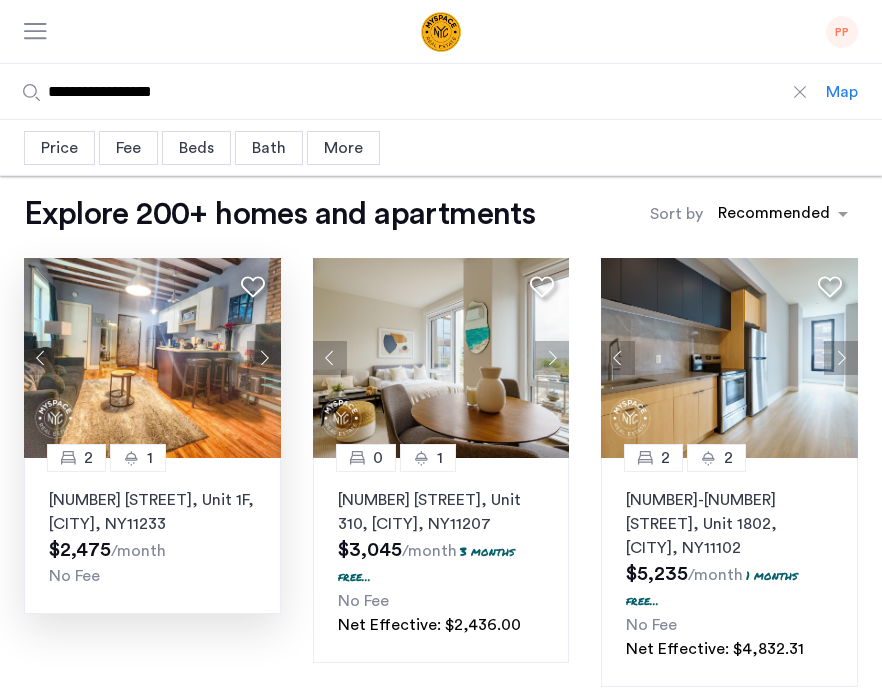 click 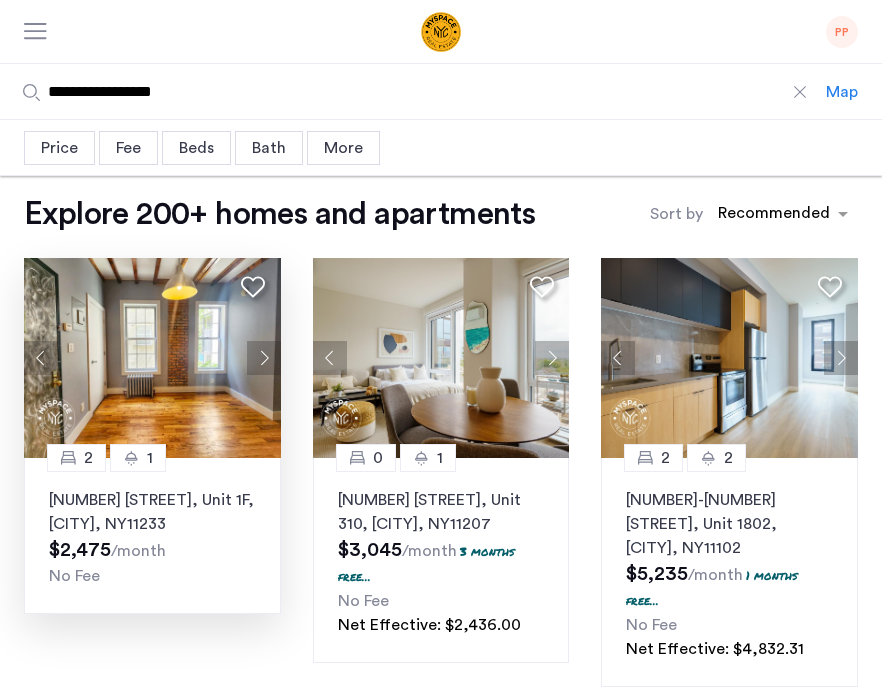 scroll, scrollTop: 0, scrollLeft: 0, axis: both 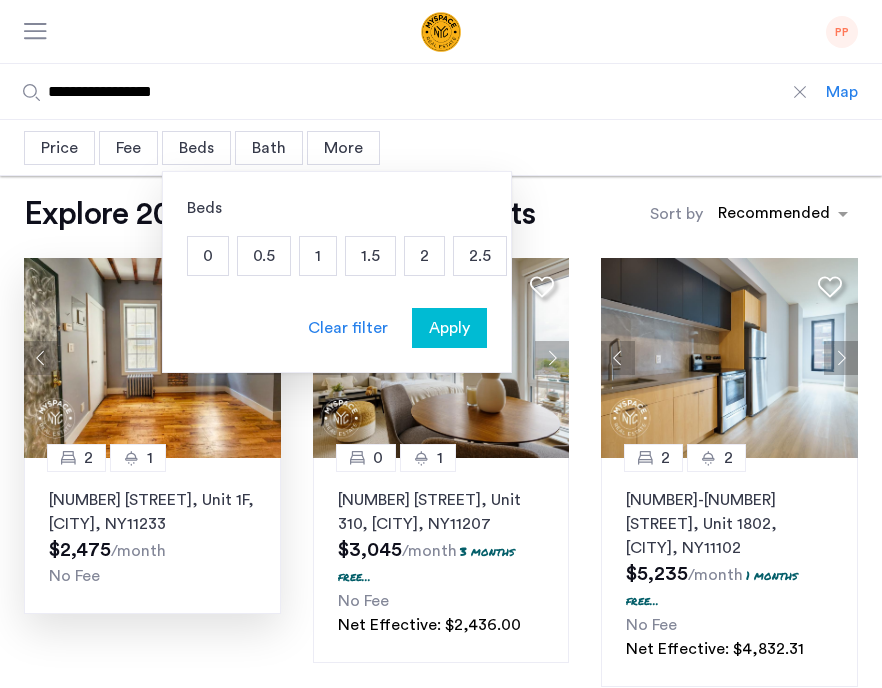 click on "2" at bounding box center [424, 256] 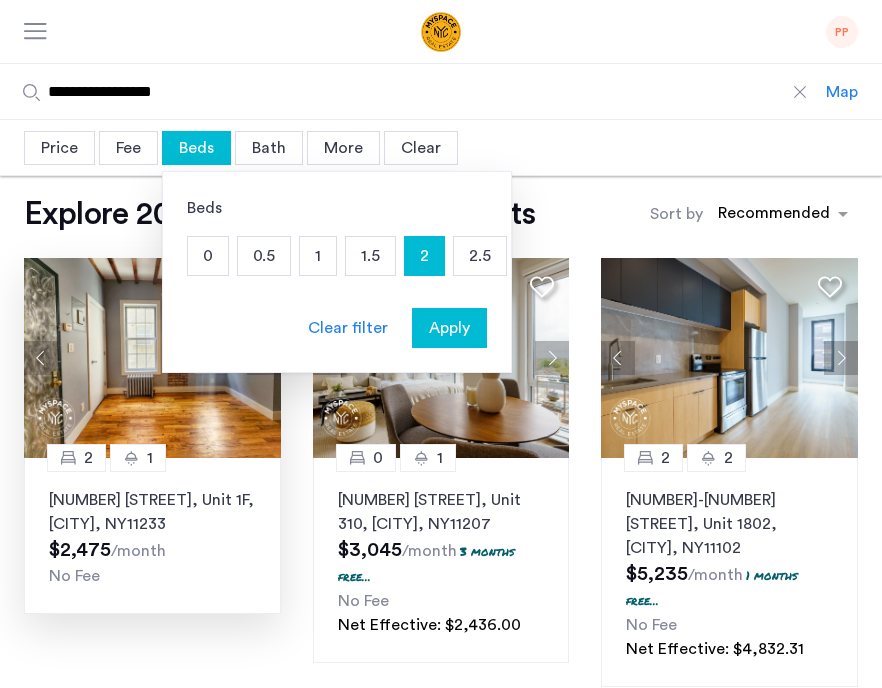 click on "Bath" at bounding box center (269, 148) 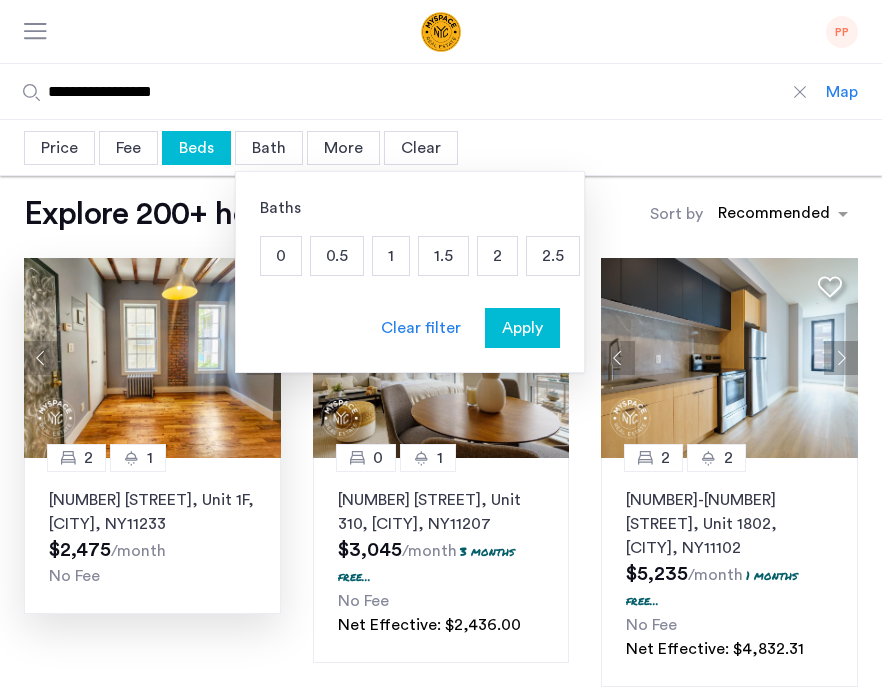 click on "1.5" at bounding box center [443, 256] 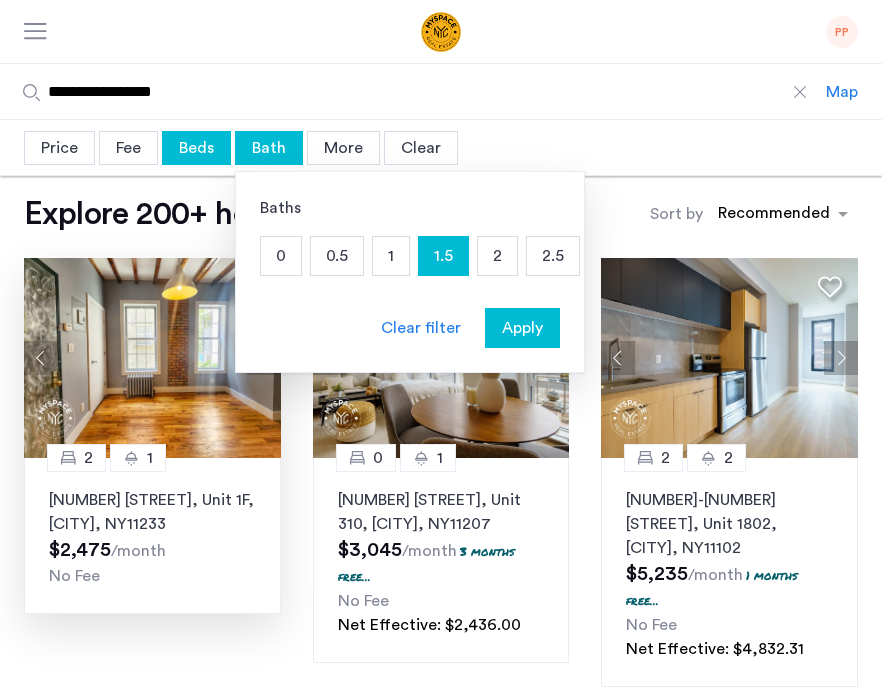 click on "Price" at bounding box center [59, 148] 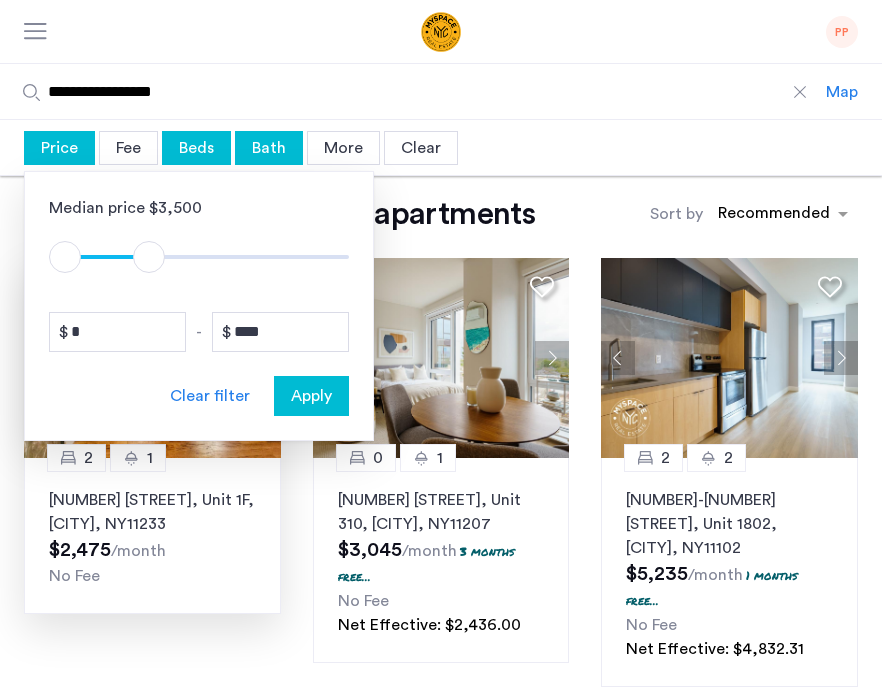 drag, startPoint x: 328, startPoint y: 264, endPoint x: 148, endPoint y: 307, distance: 185.06485 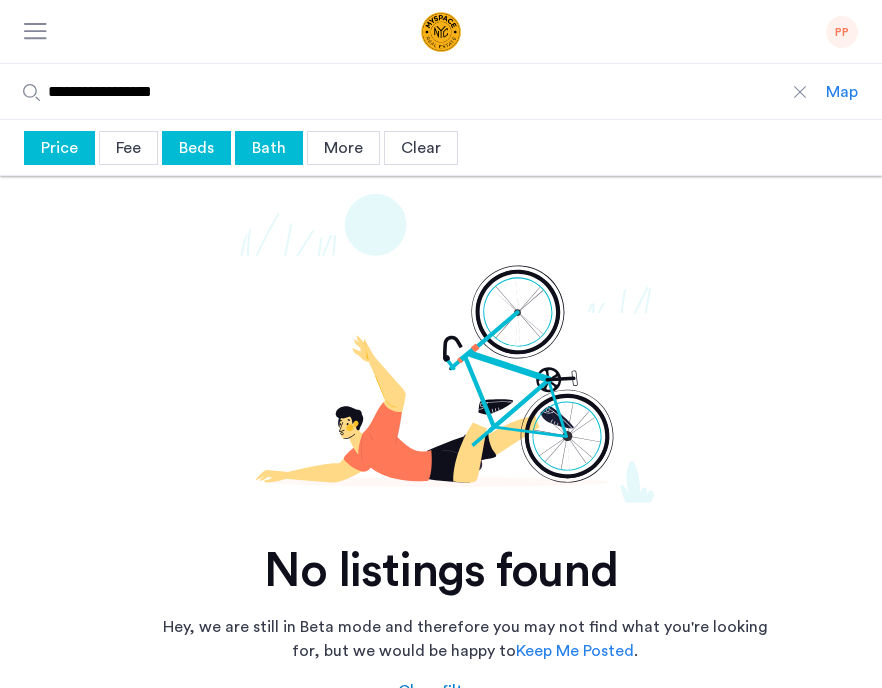 click on "Bath" at bounding box center (269, 148) 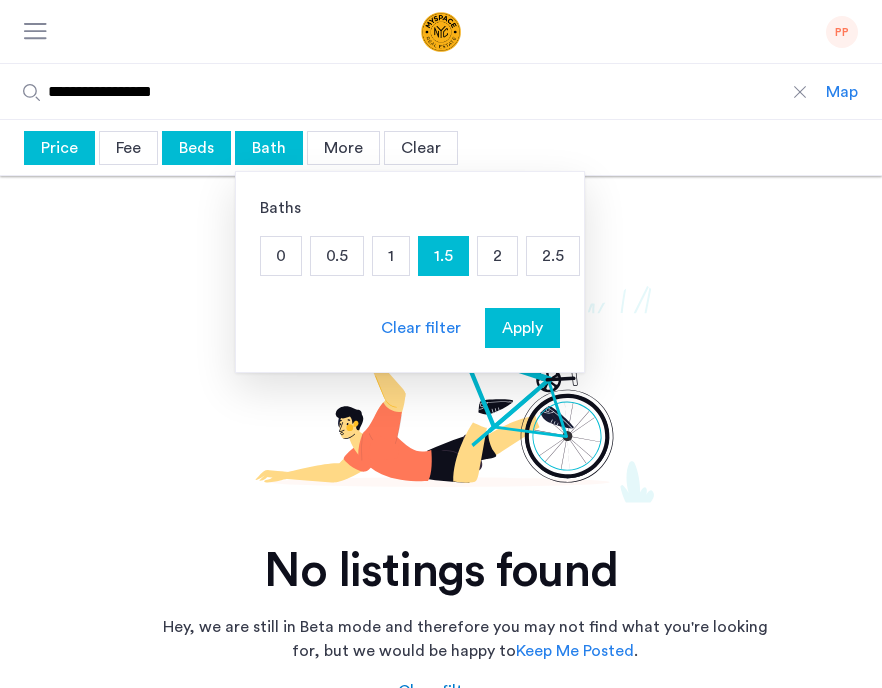 click on "1" at bounding box center [391, 256] 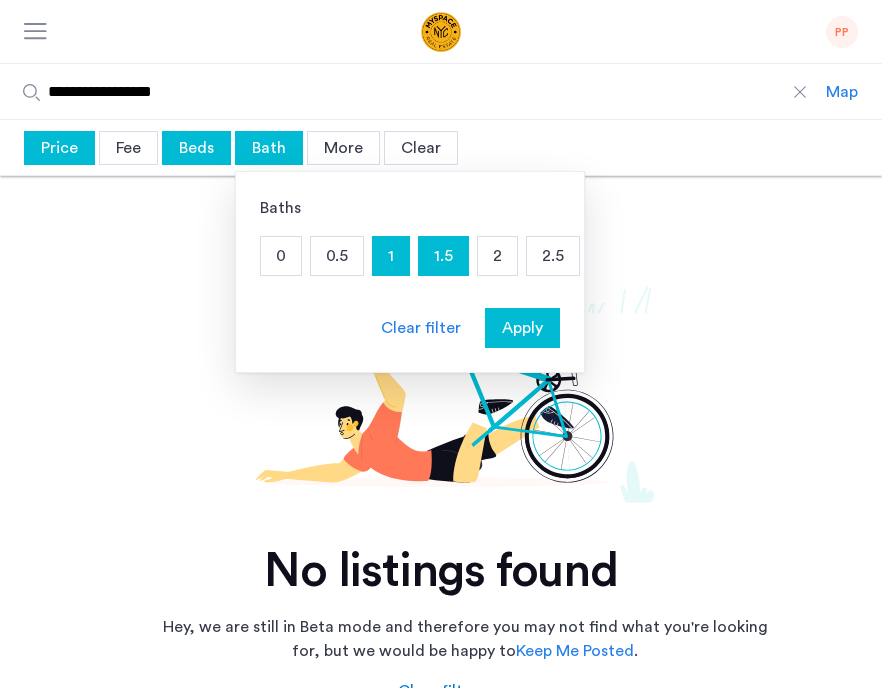 click on "Apply" at bounding box center (522, 328) 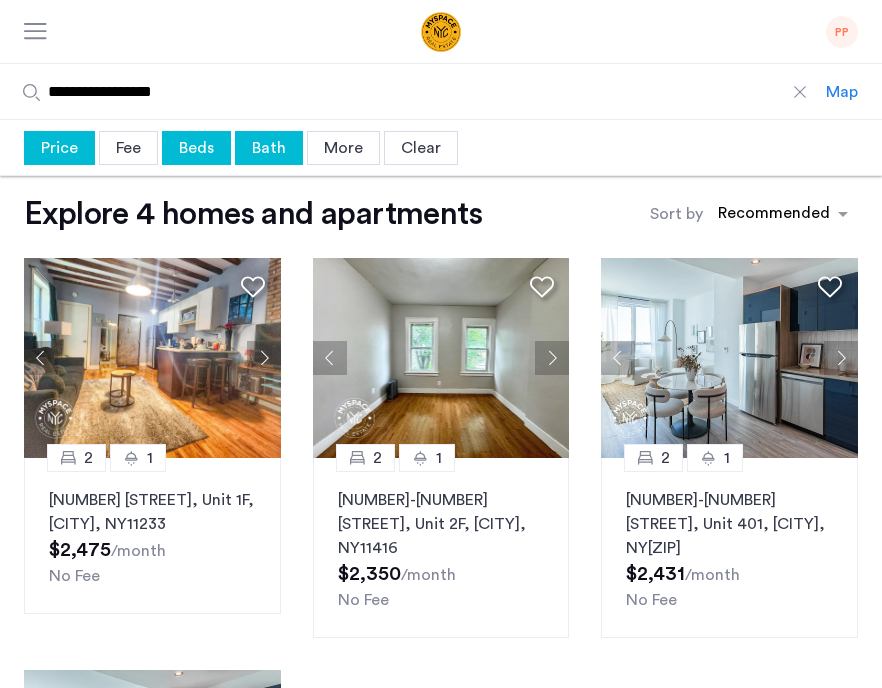 scroll, scrollTop: 0, scrollLeft: 0, axis: both 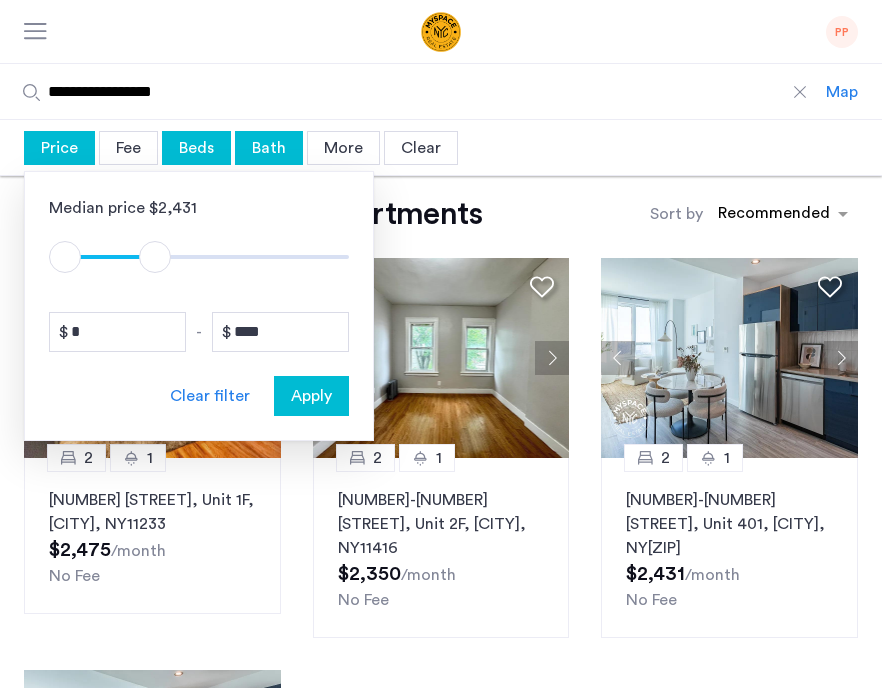drag, startPoint x: 148, startPoint y: 245, endPoint x: 157, endPoint y: 261, distance: 18.35756 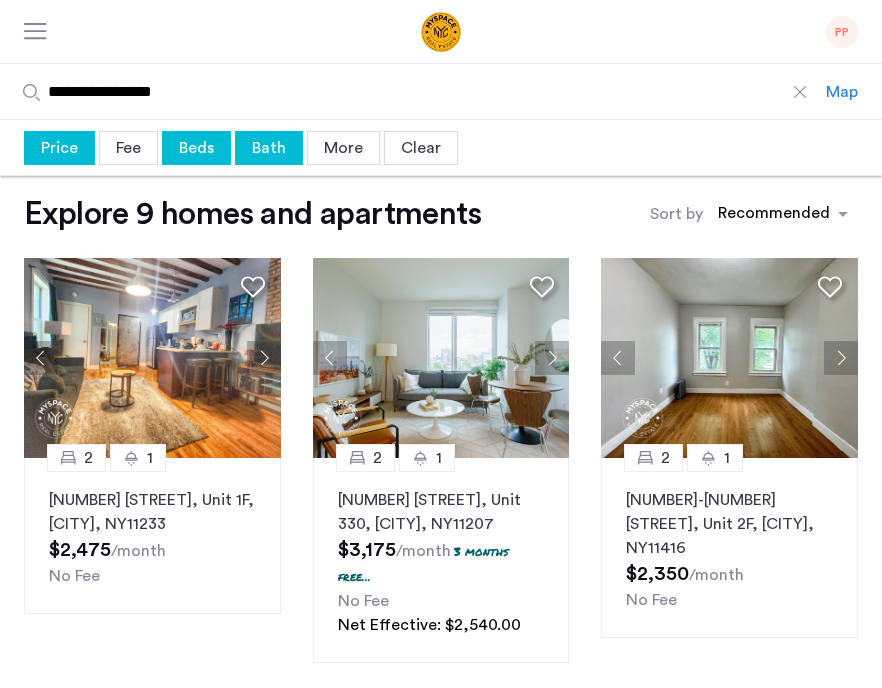 scroll, scrollTop: 0, scrollLeft: 0, axis: both 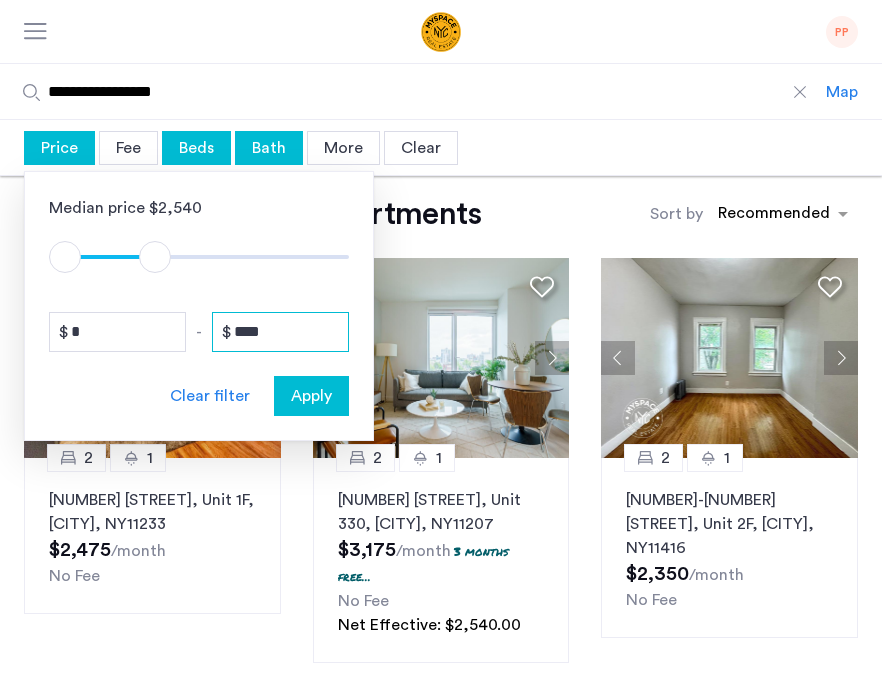 click on "****" at bounding box center (280, 332) 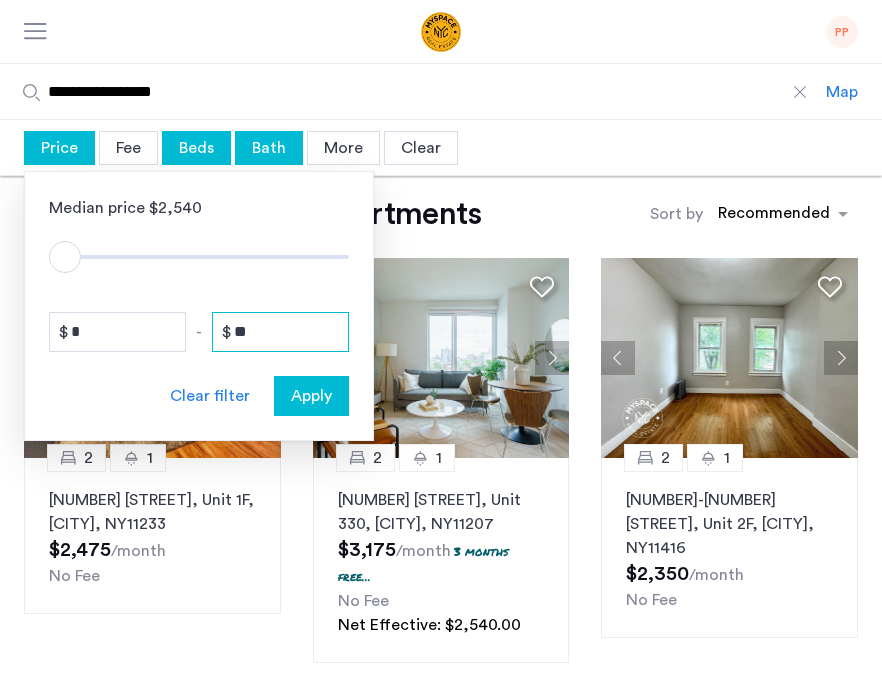 type on "*" 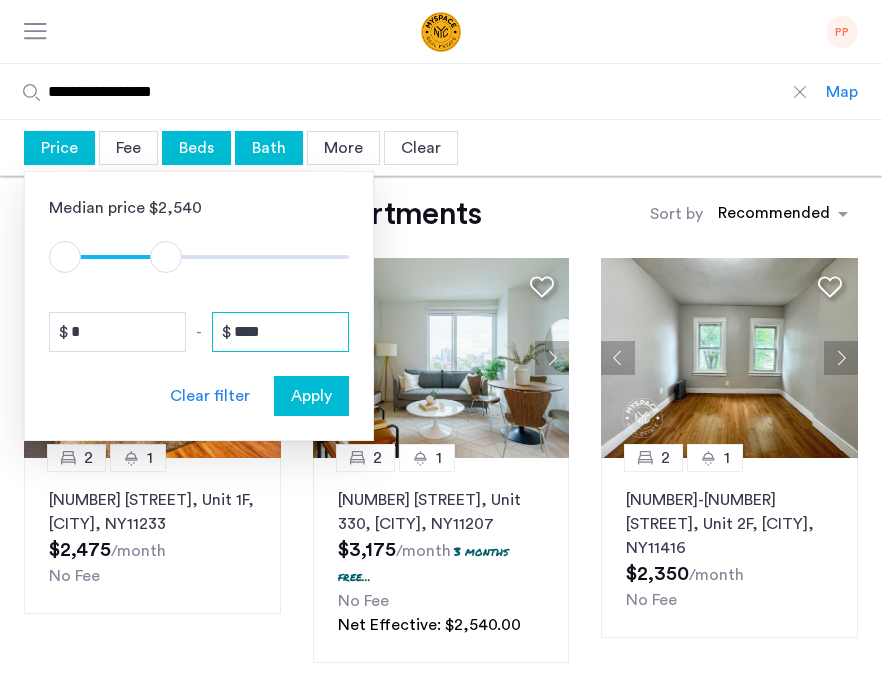 type on "****" 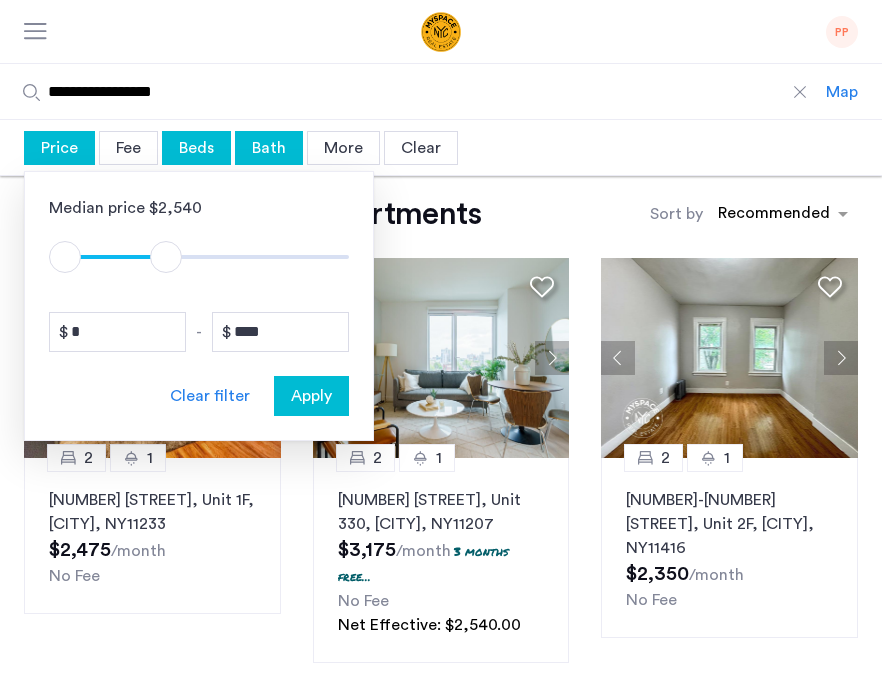 click on "Apply" at bounding box center [311, 396] 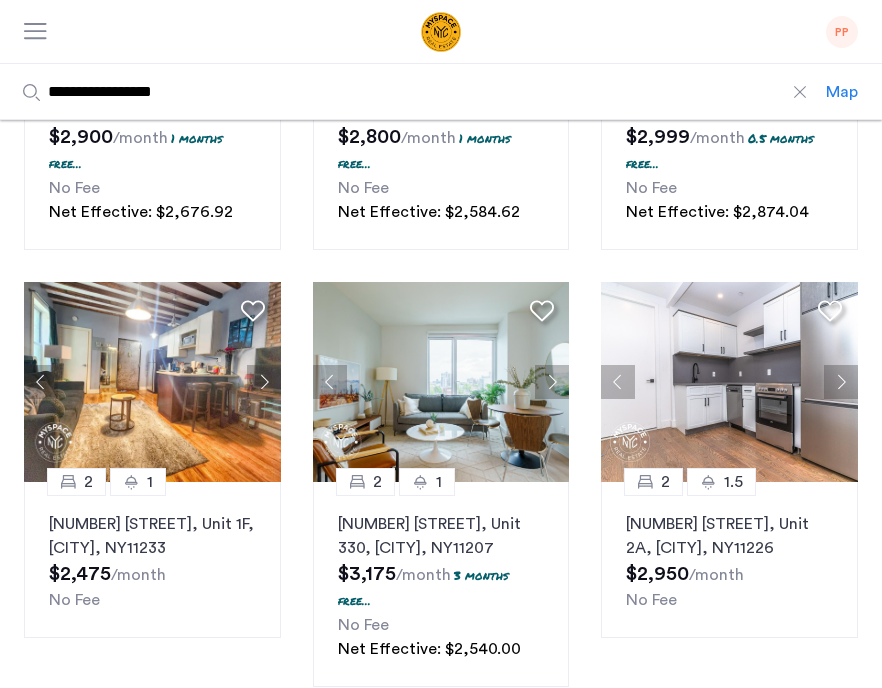 scroll, scrollTop: 414, scrollLeft: 0, axis: vertical 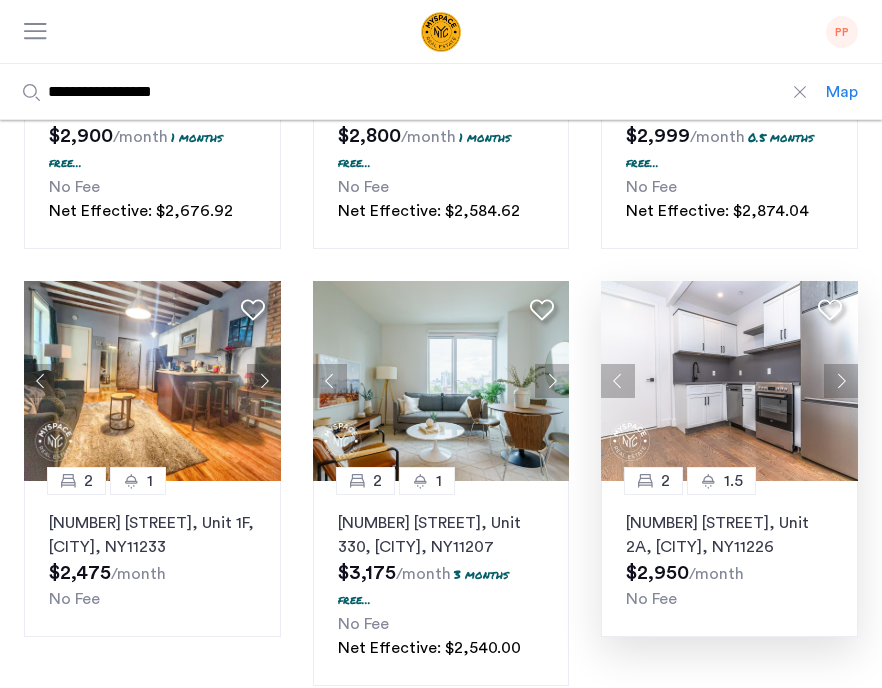 click 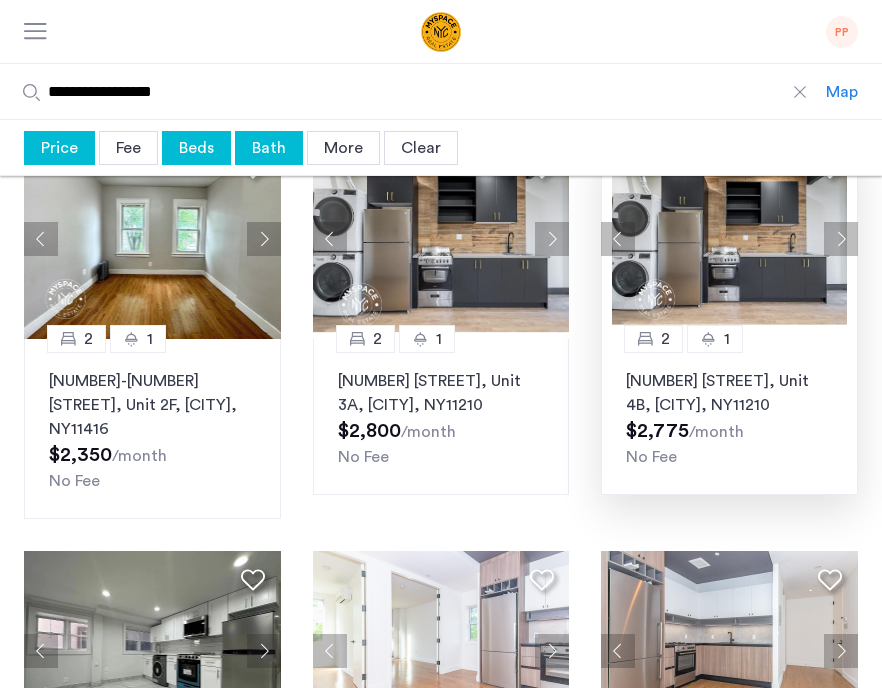 scroll, scrollTop: 984, scrollLeft: 0, axis: vertical 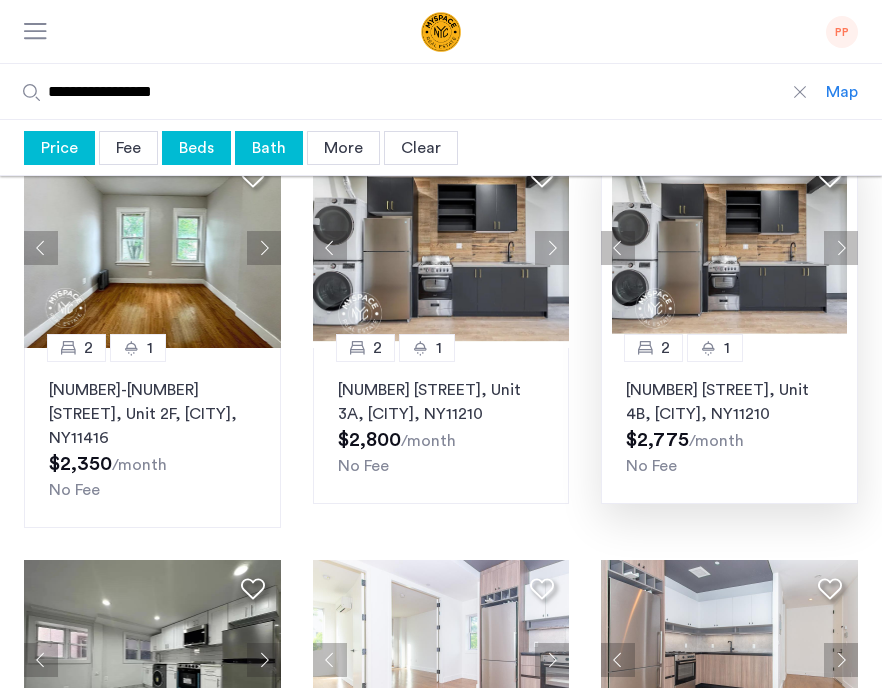 click 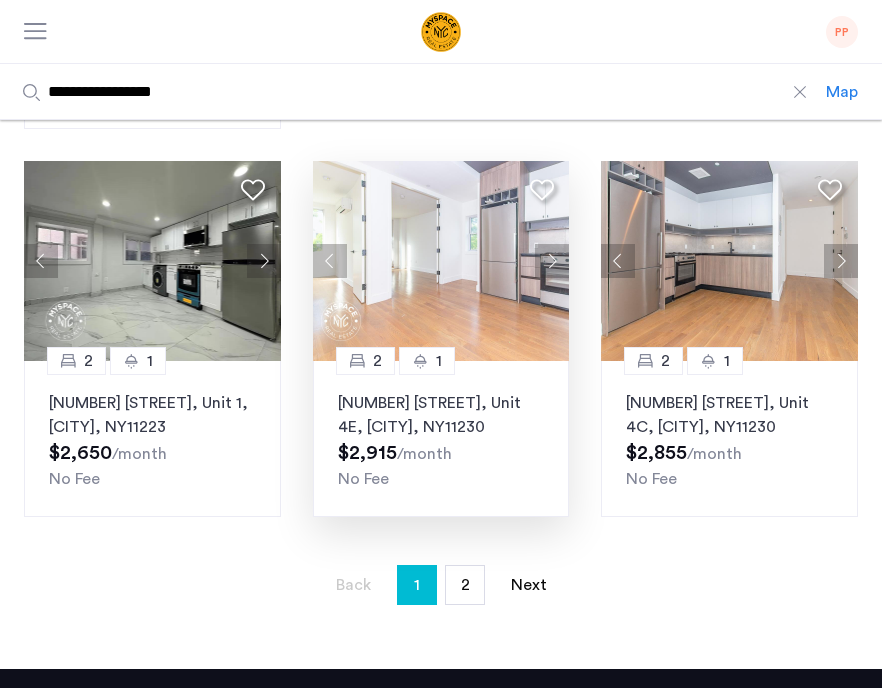 scroll, scrollTop: 1425, scrollLeft: 0, axis: vertical 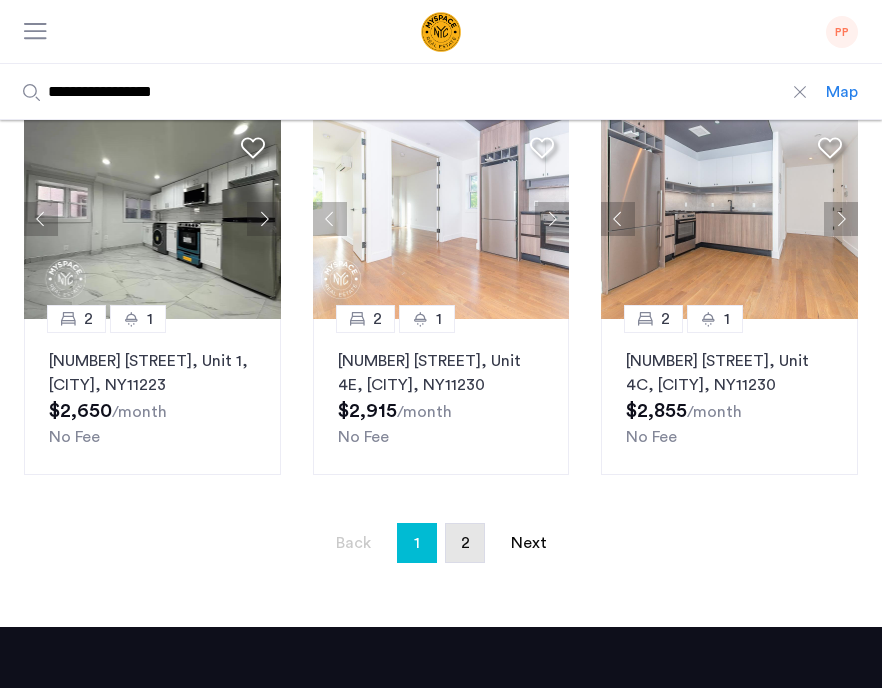click on "page  2" at bounding box center (465, 543) 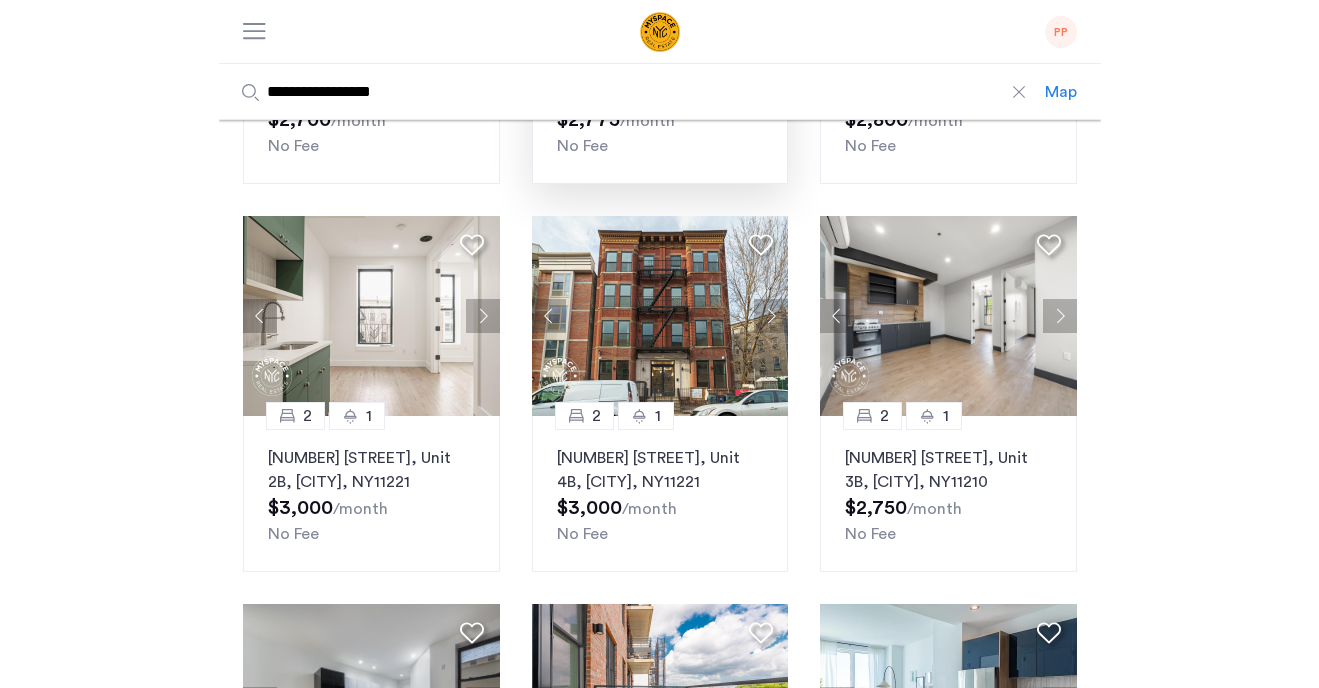 scroll, scrollTop: 433, scrollLeft: 0, axis: vertical 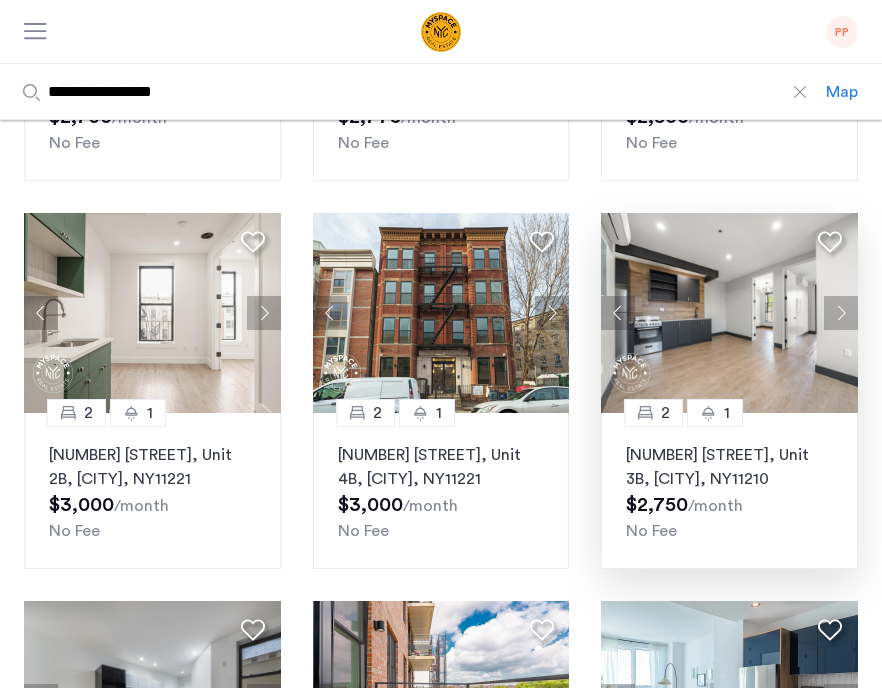 click 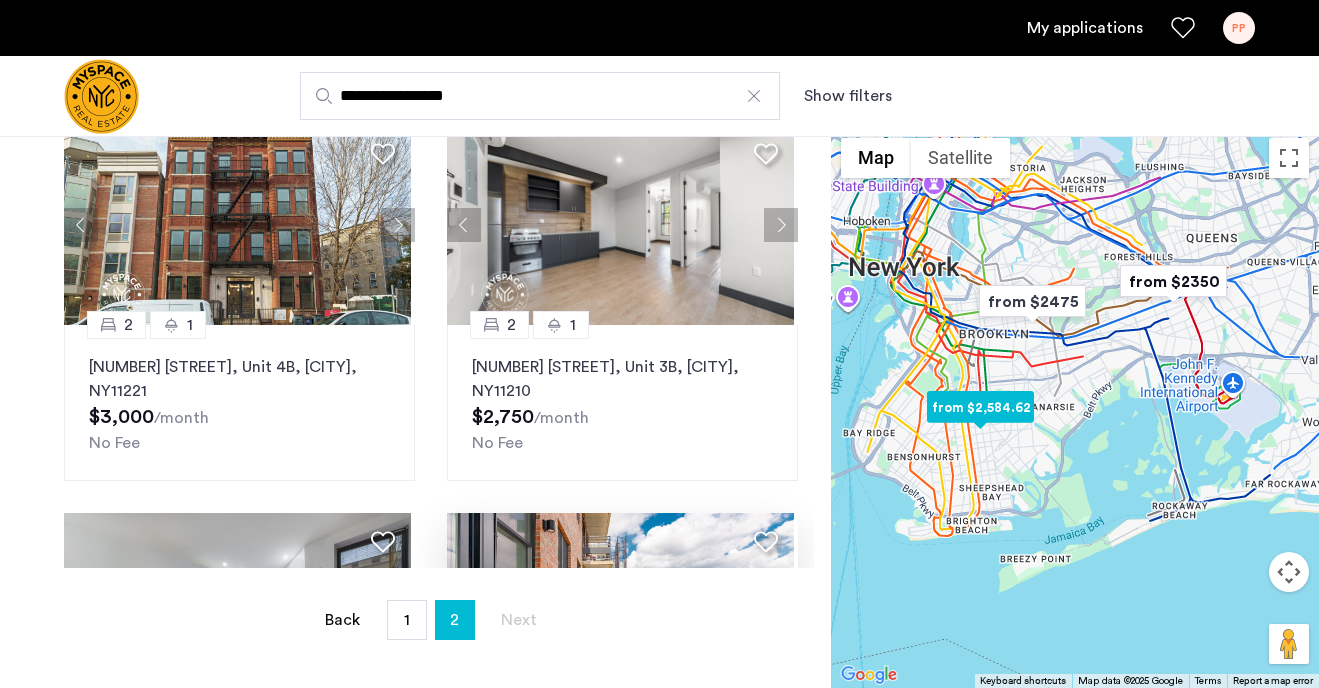 scroll, scrollTop: 554, scrollLeft: 0, axis: vertical 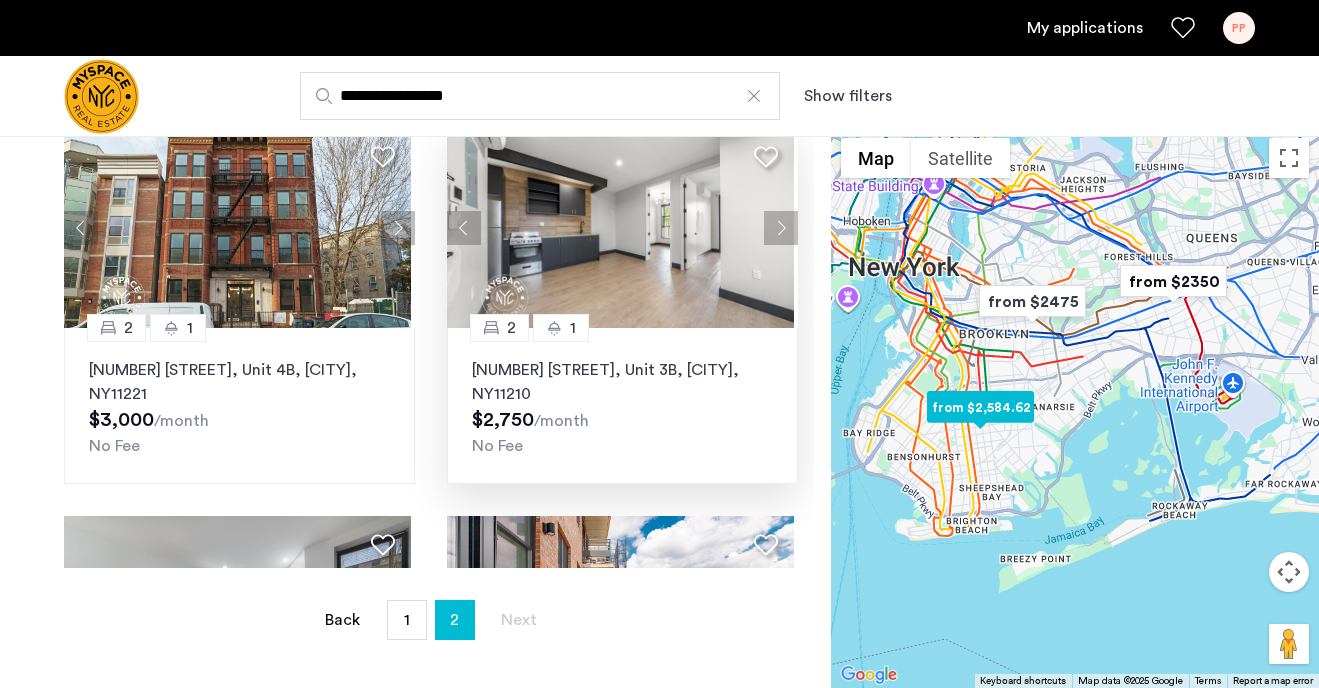 click 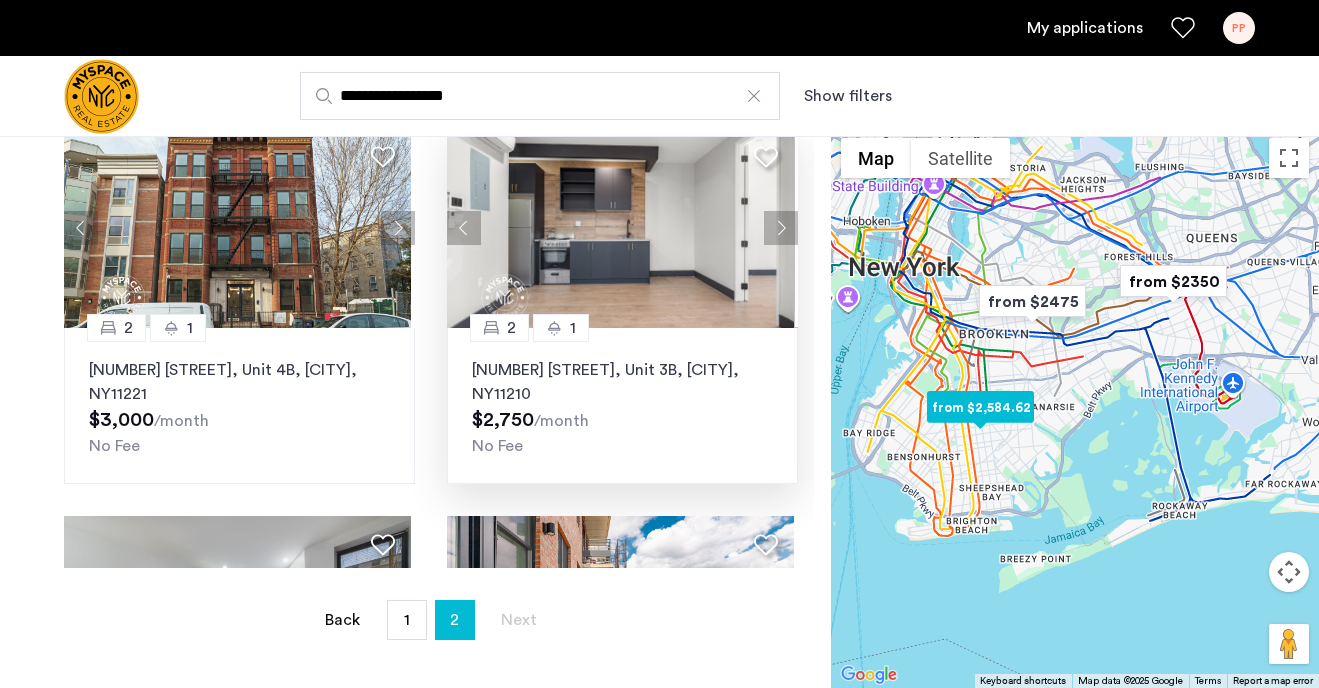 click 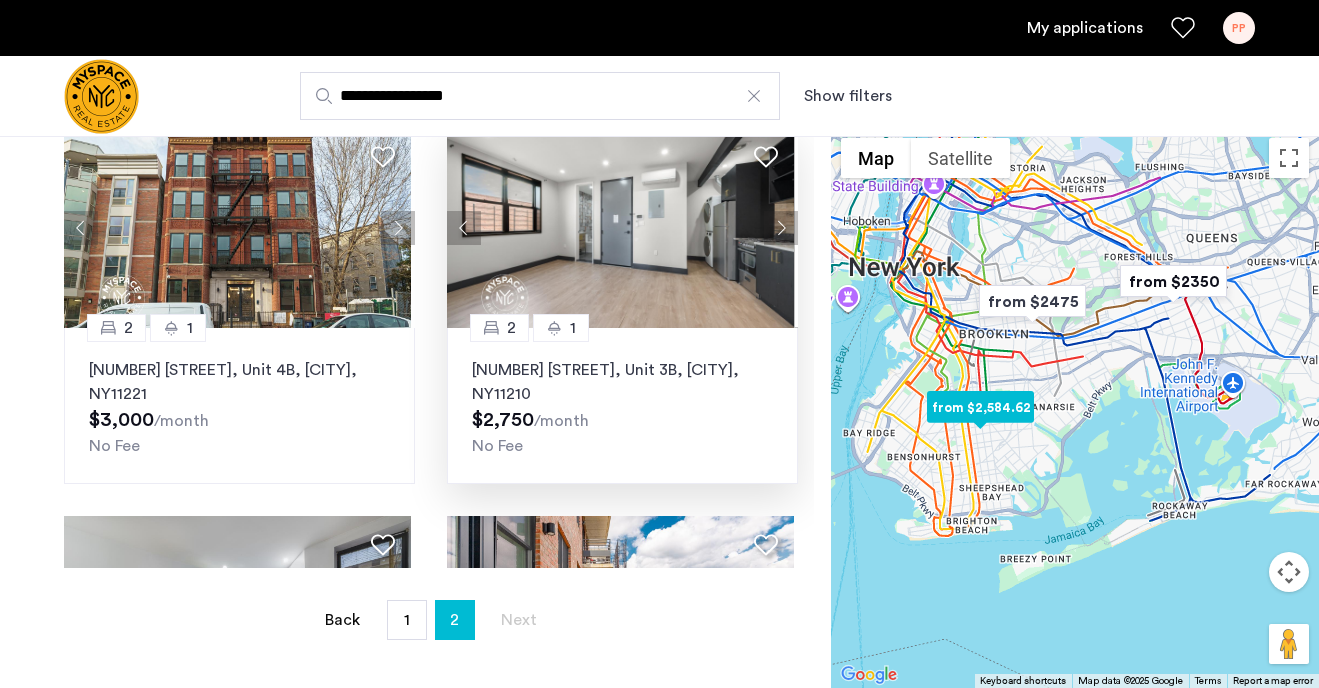 click 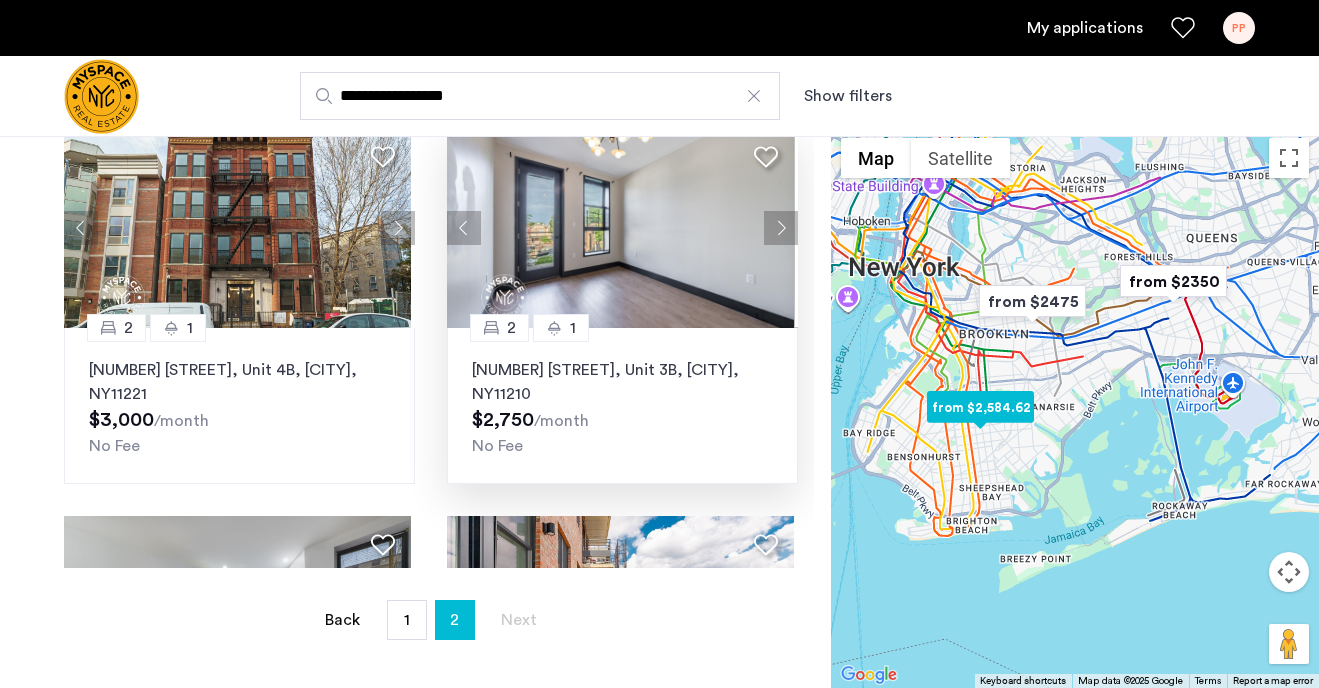 click 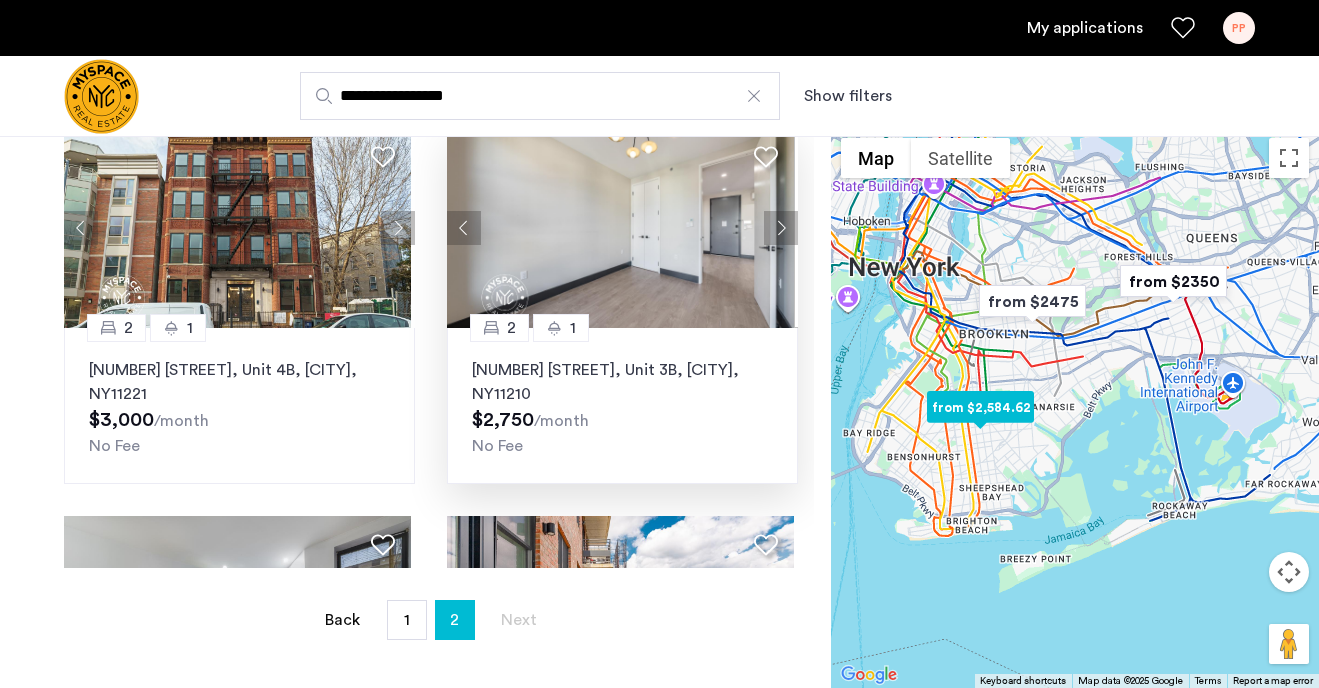 click 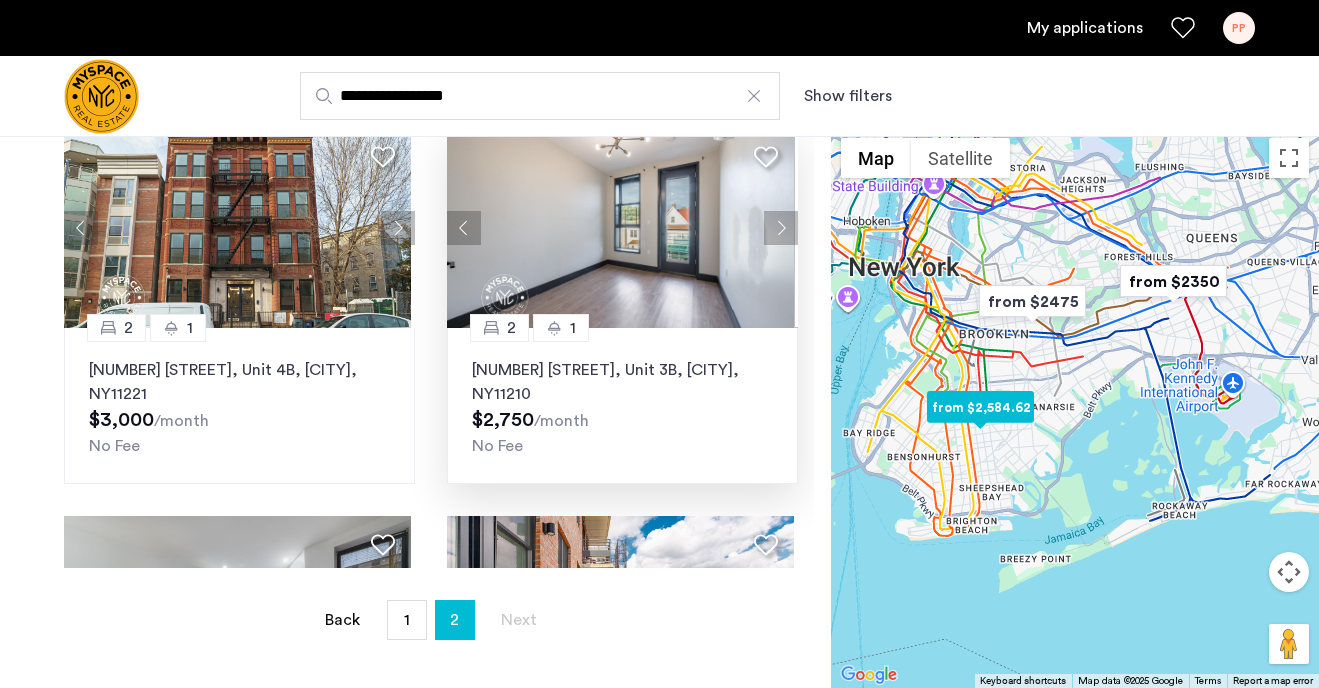 click 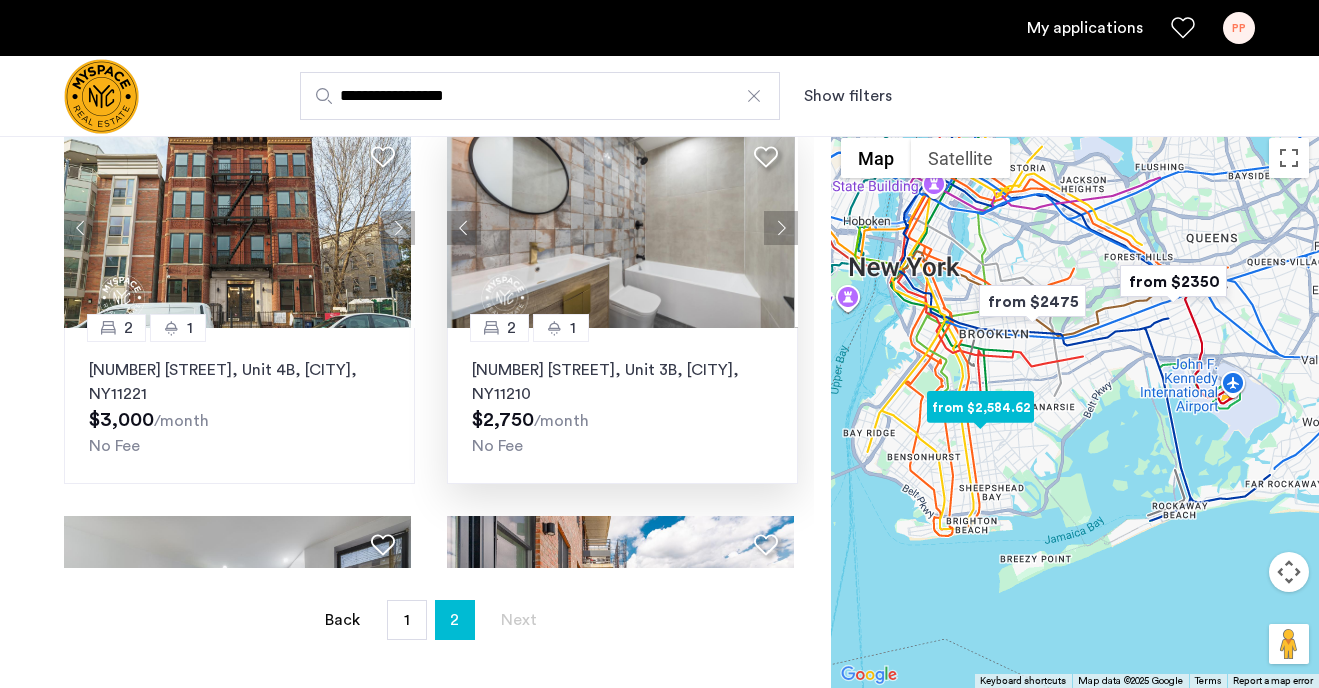click 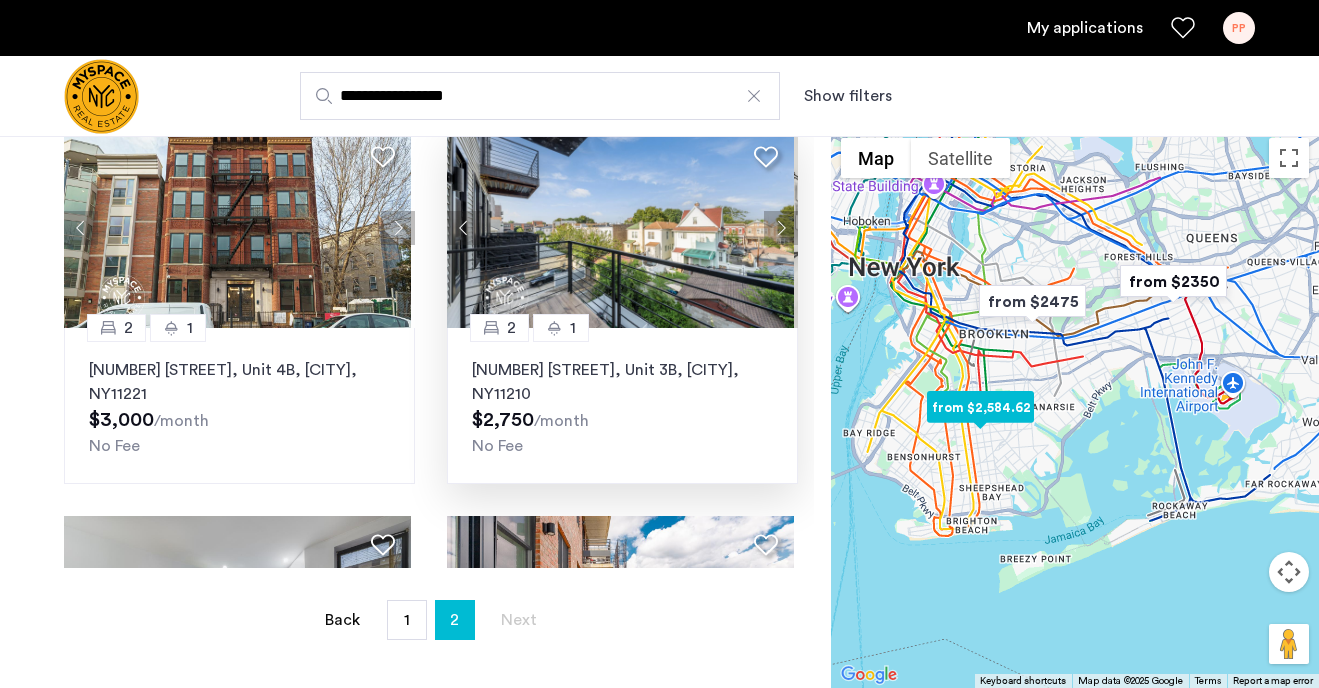 click 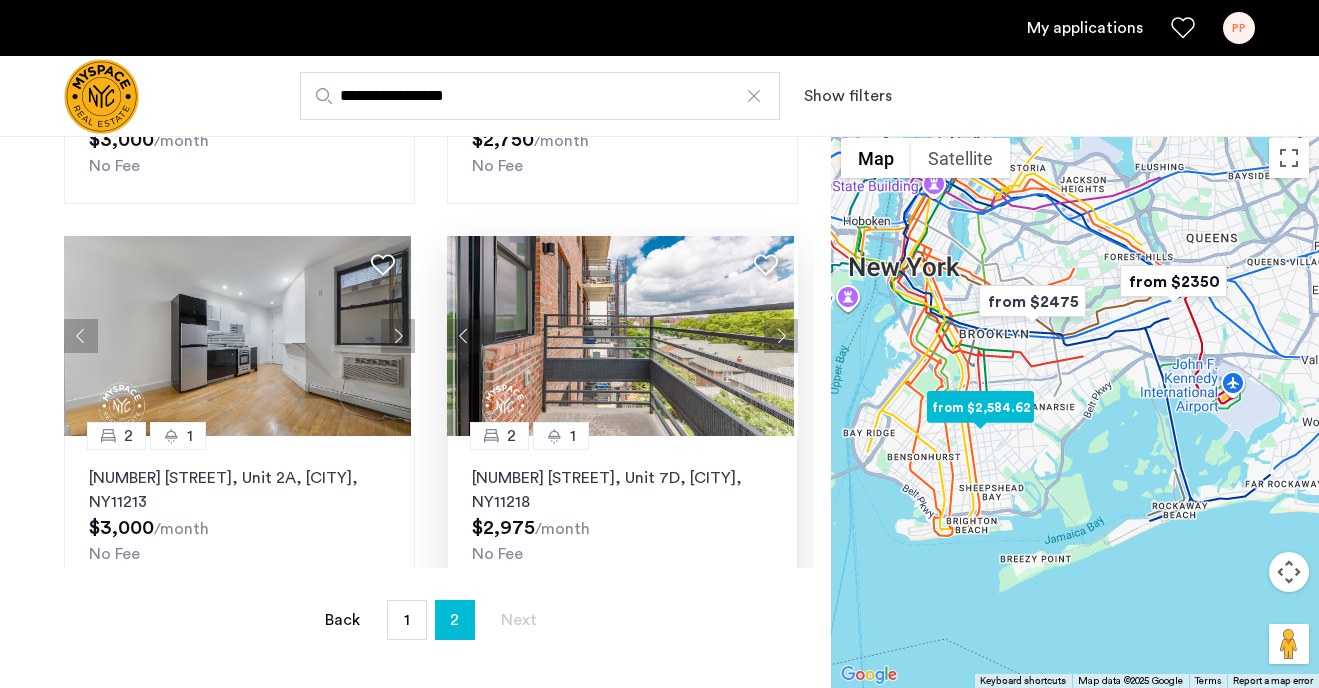 scroll, scrollTop: 856, scrollLeft: 0, axis: vertical 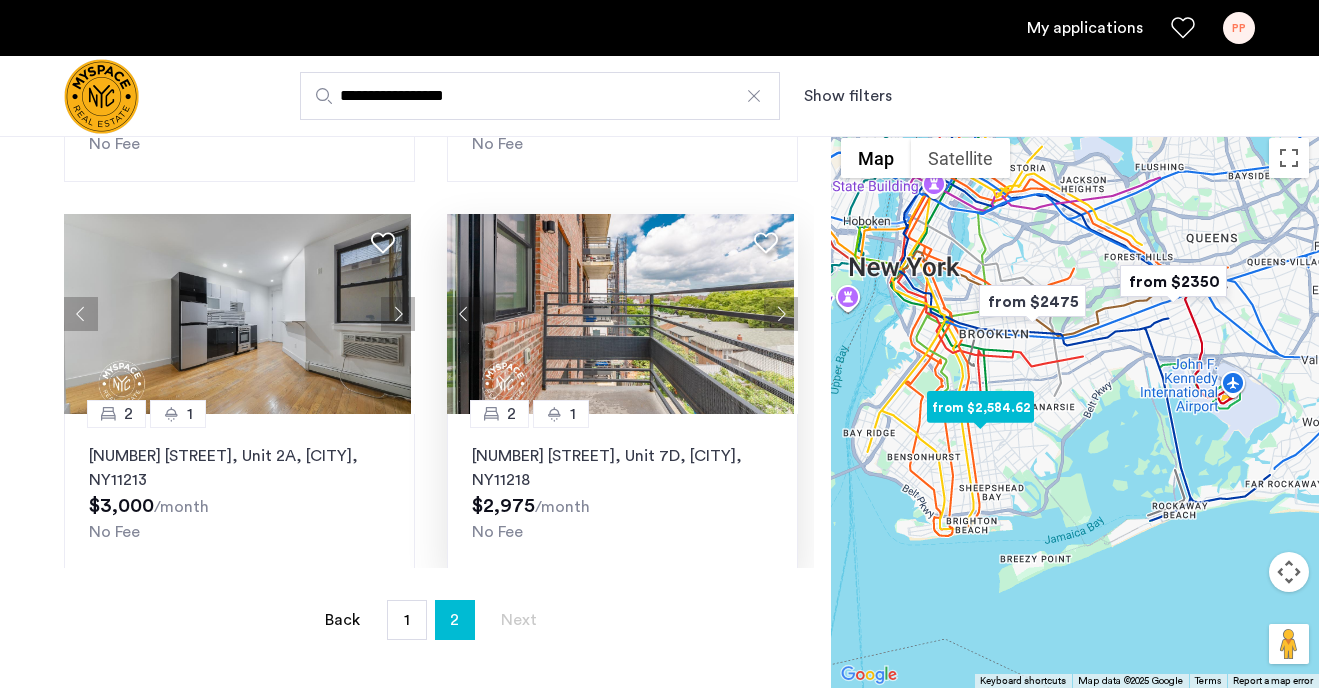 click 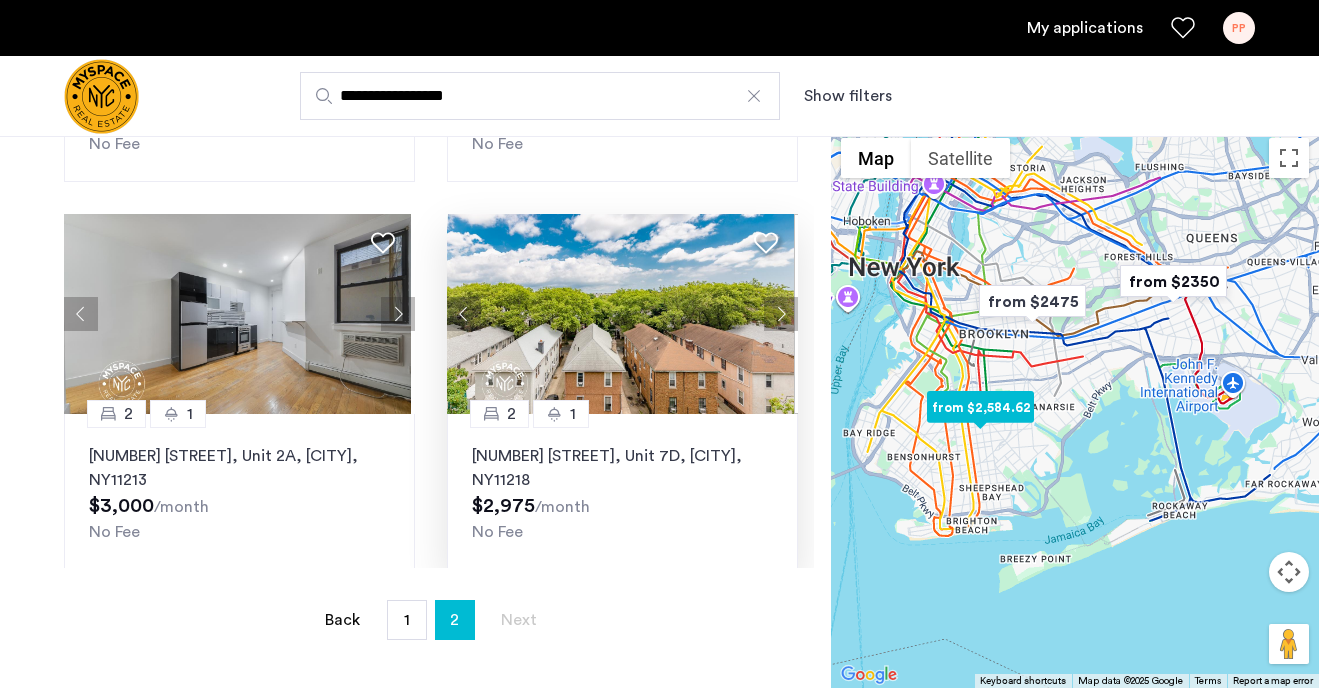 click 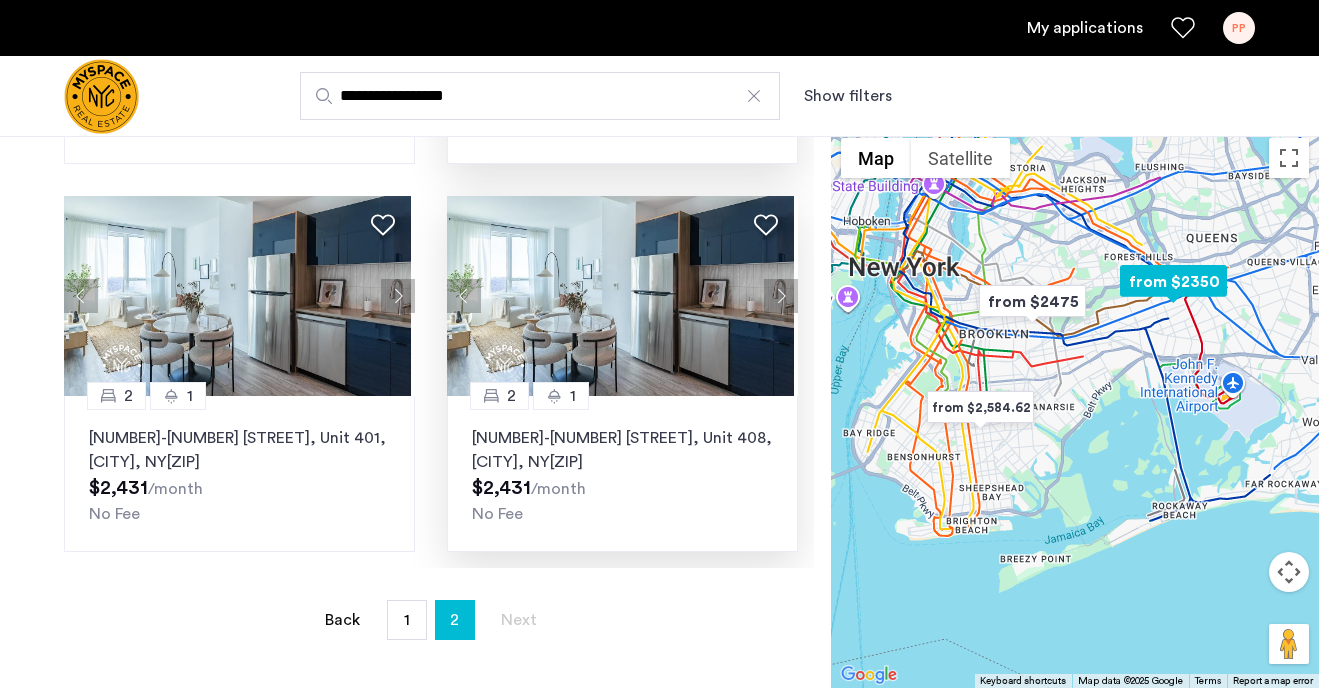 scroll, scrollTop: 1262, scrollLeft: 0, axis: vertical 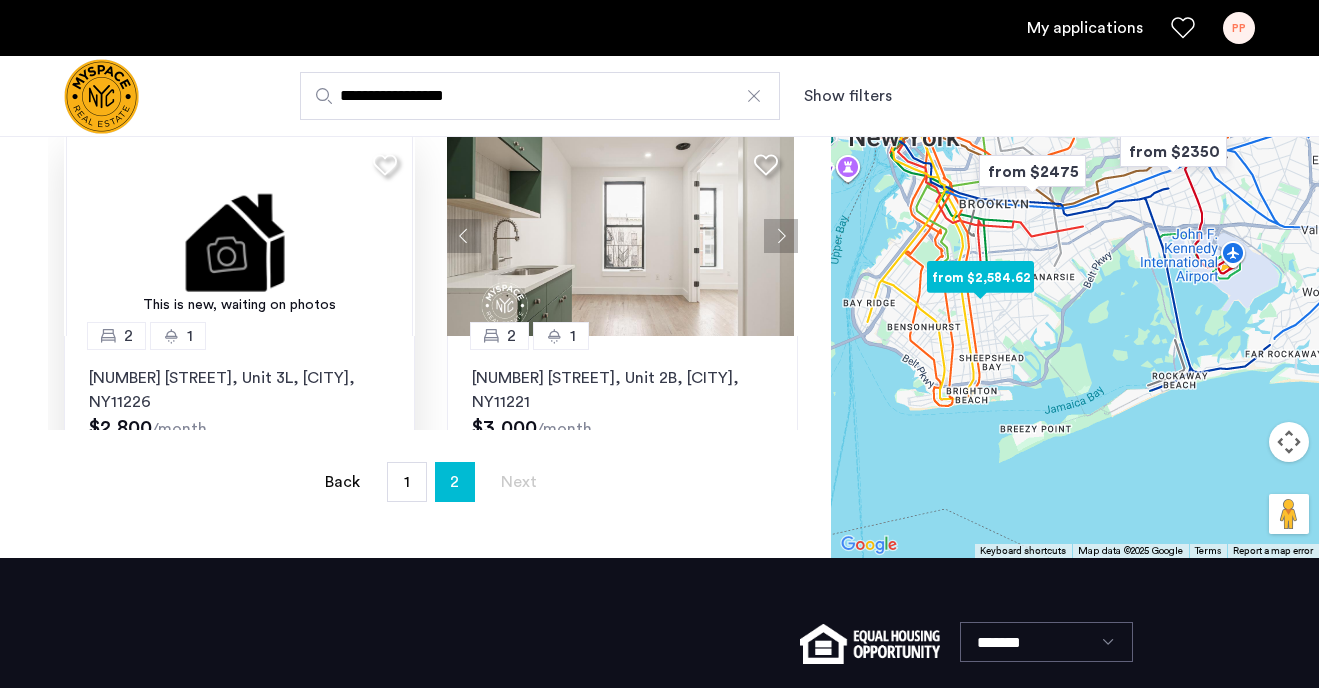 click on "1283 Nostrand Avenue, Unit 3L, Brooklyn , NY  11226" 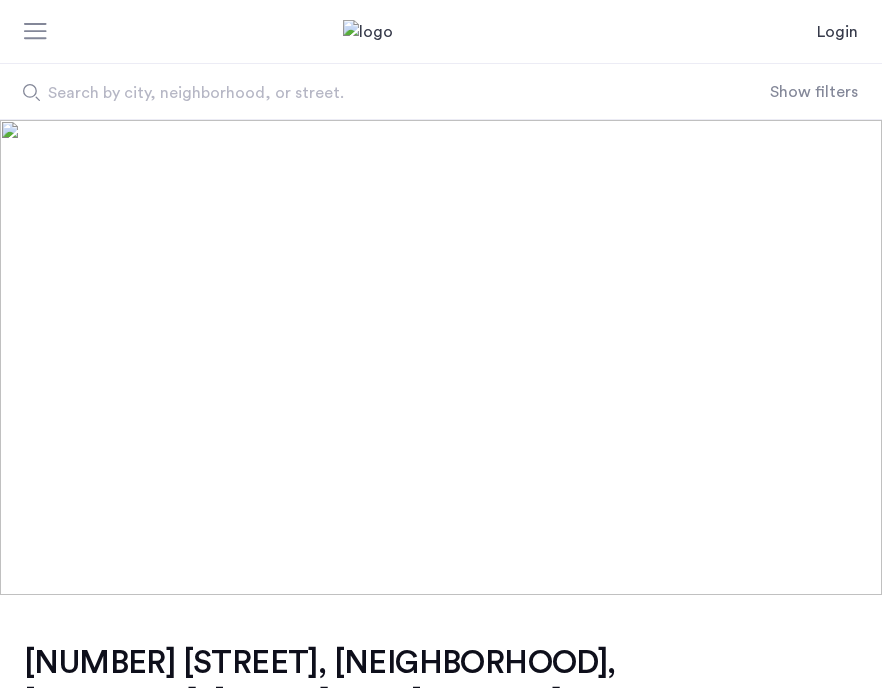 scroll, scrollTop: 0, scrollLeft: 0, axis: both 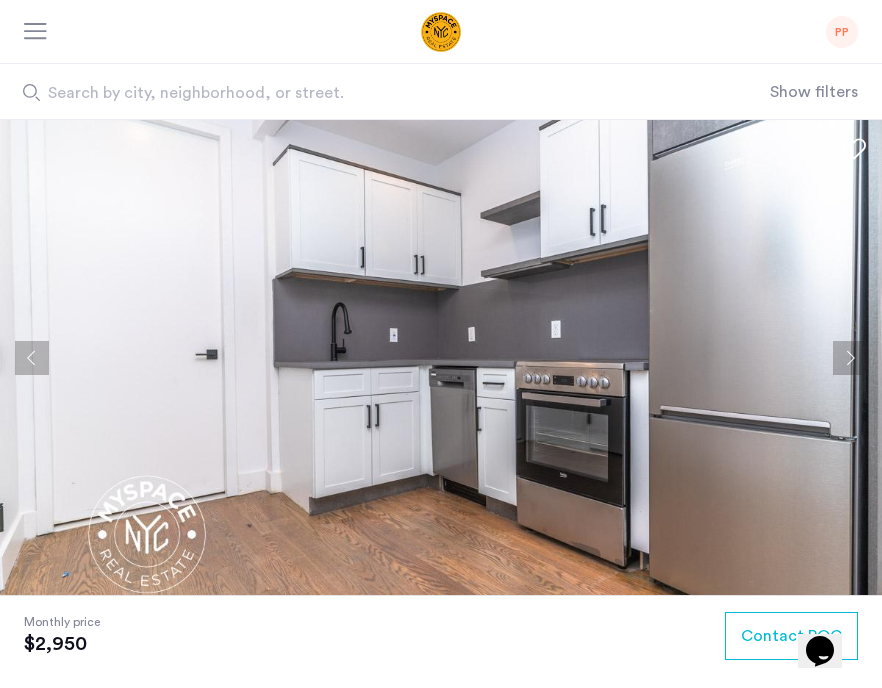 click 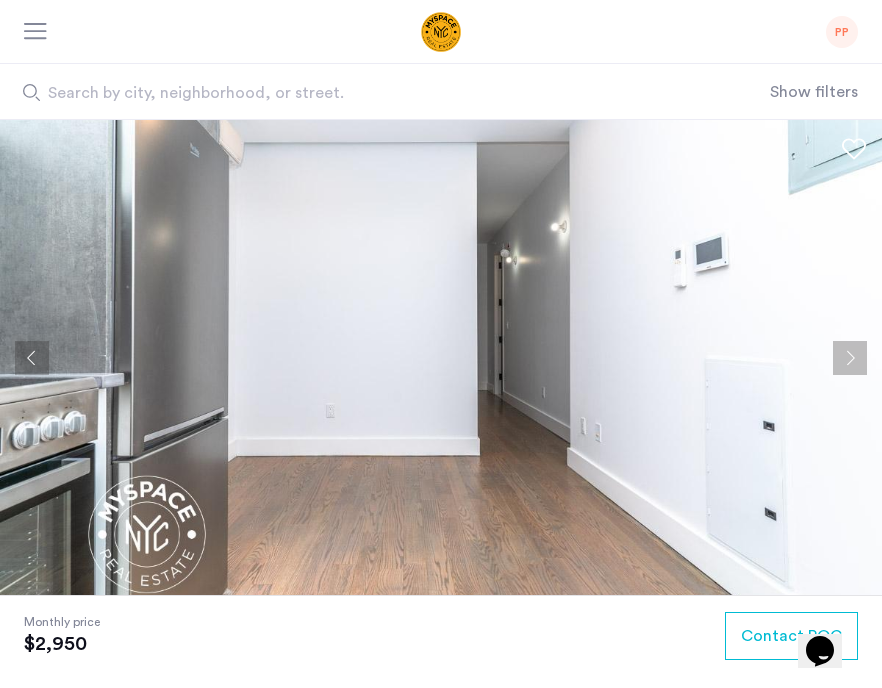 click 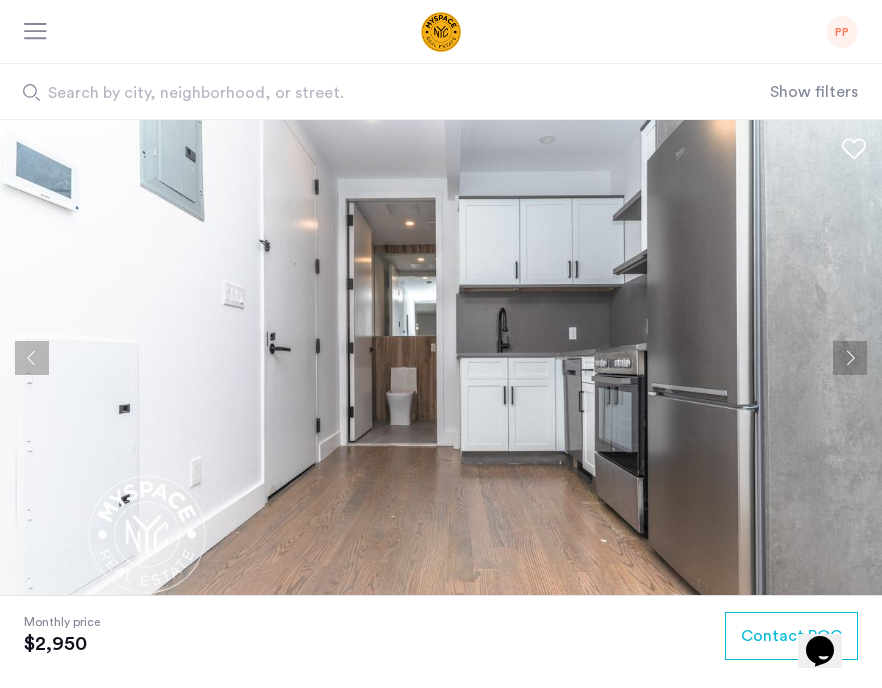 click 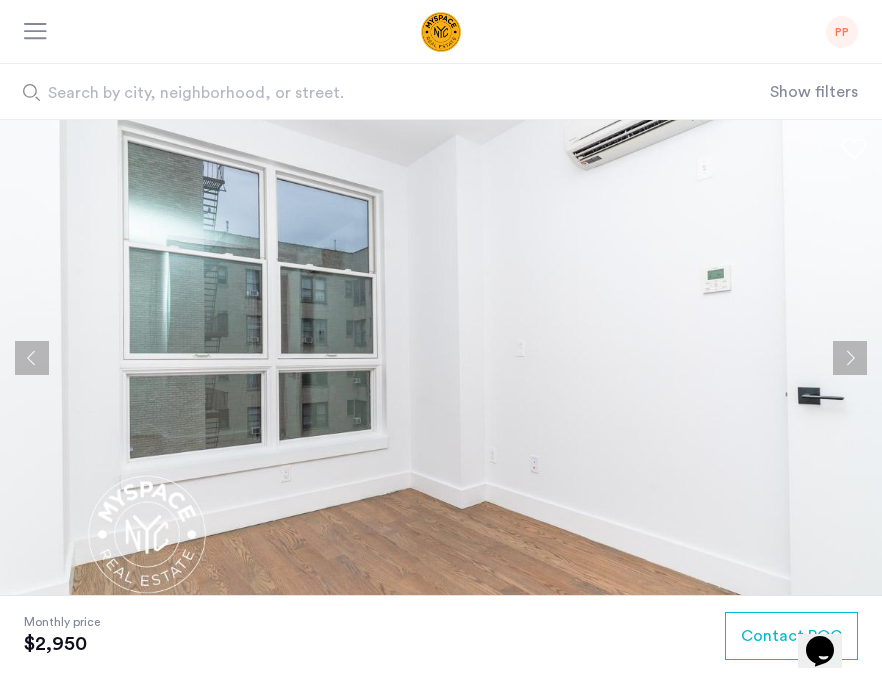 click 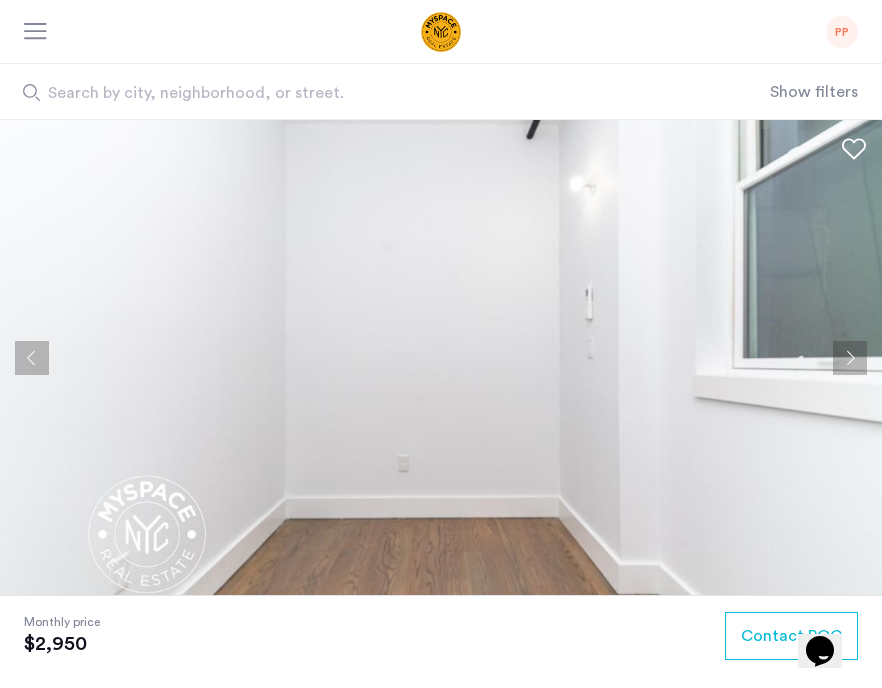 click 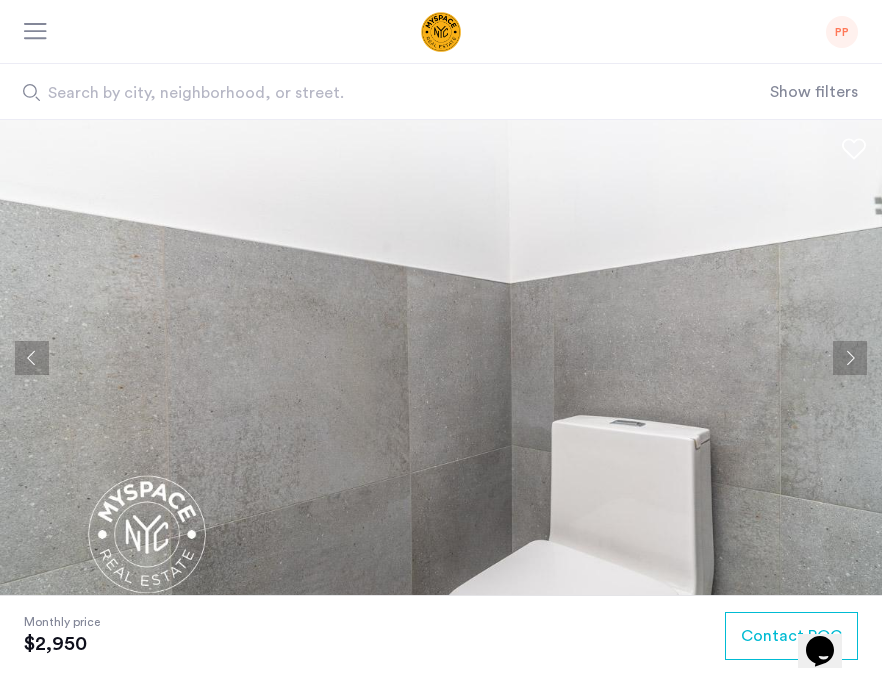click 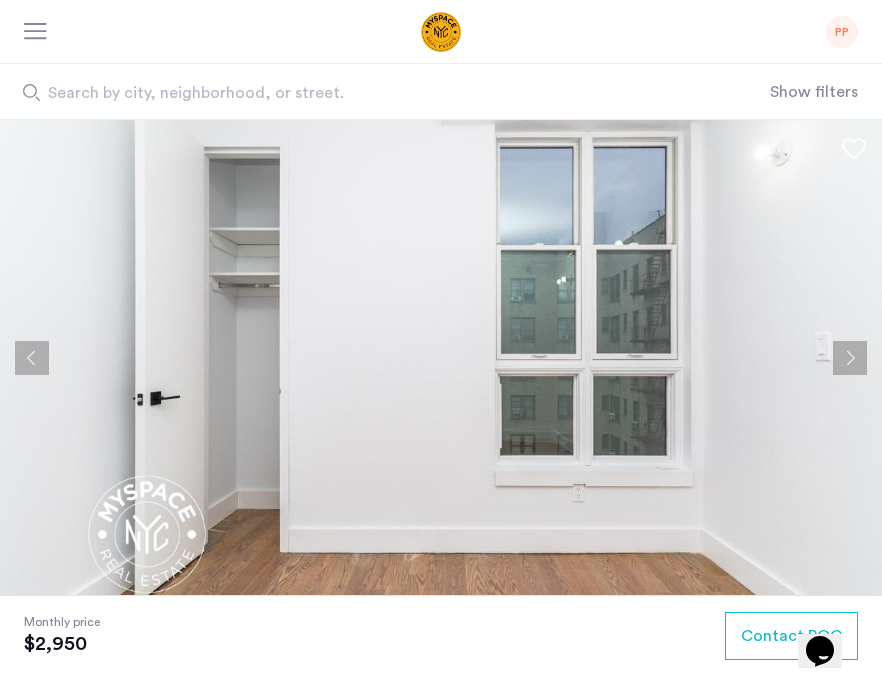 click 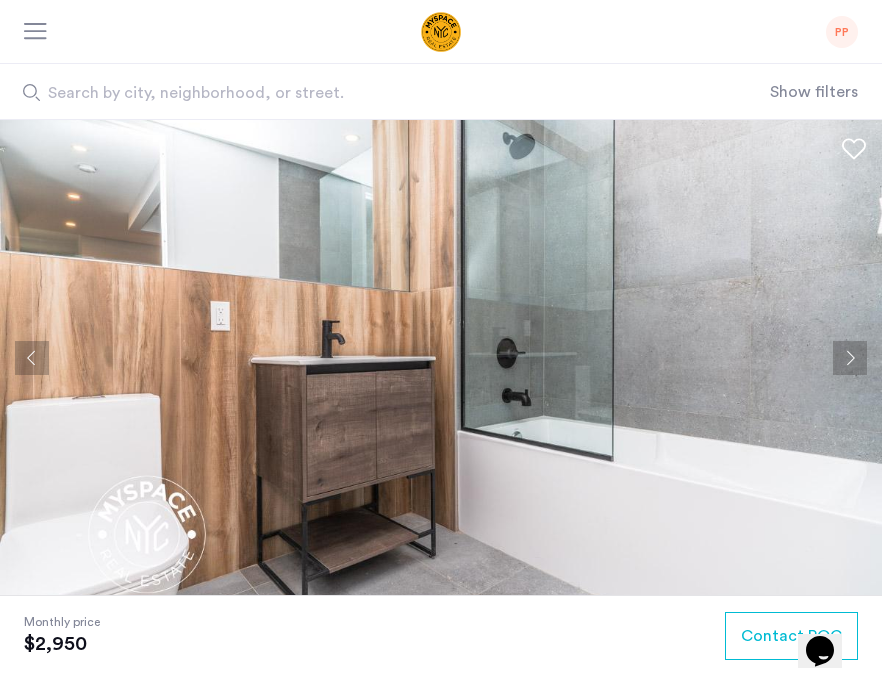 click 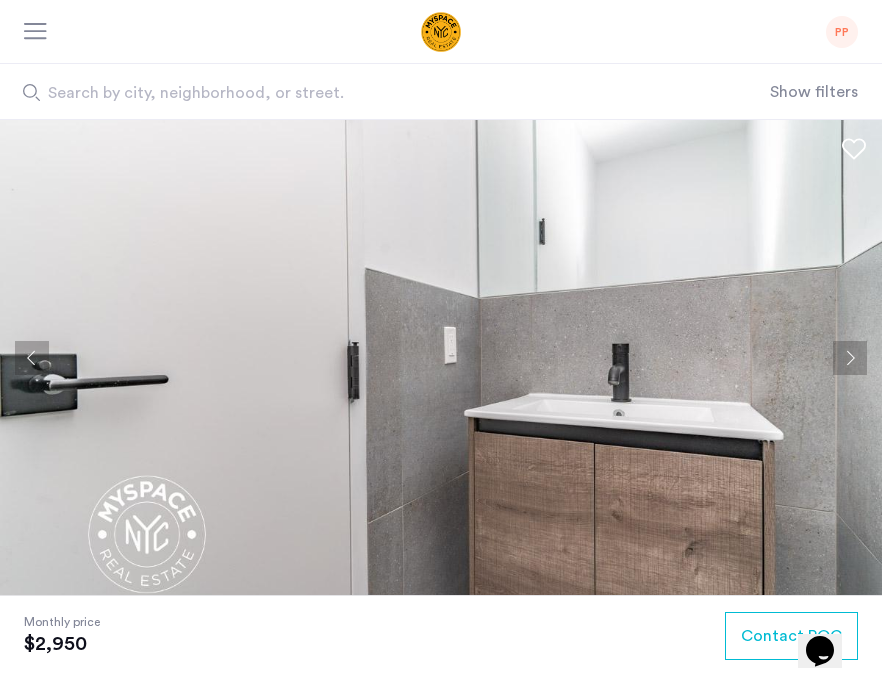 click 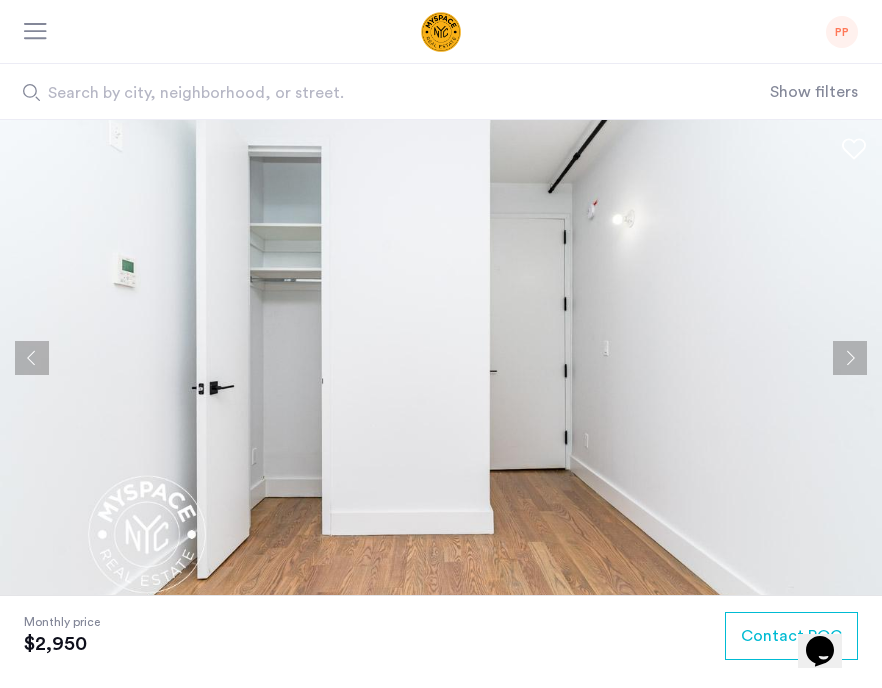 click 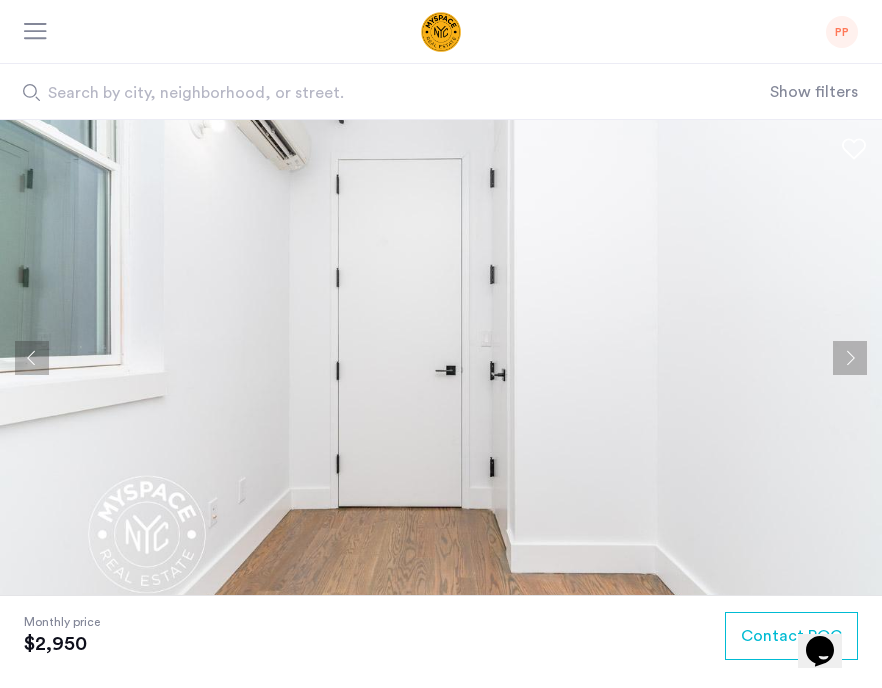 click 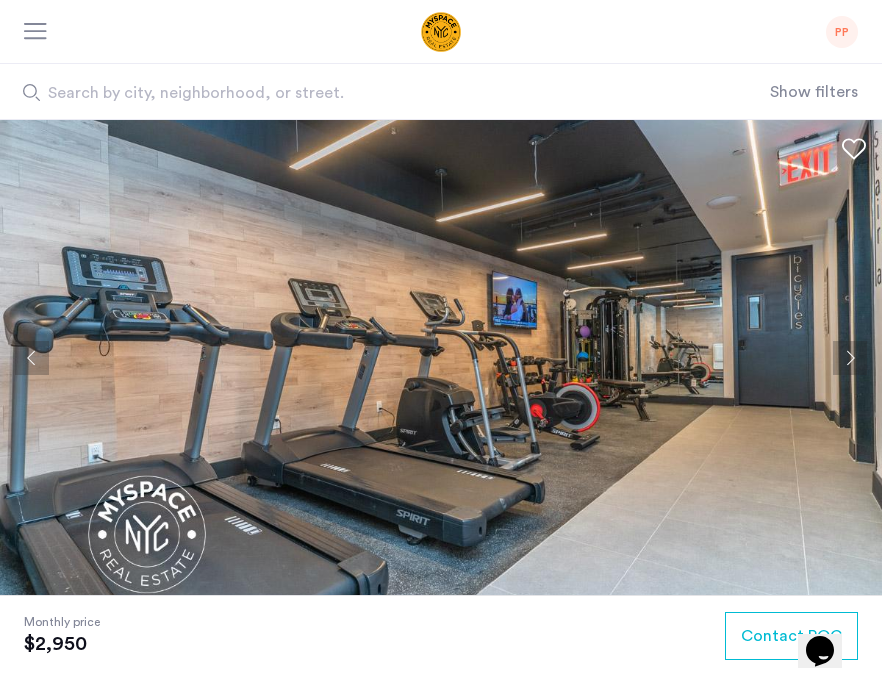 click 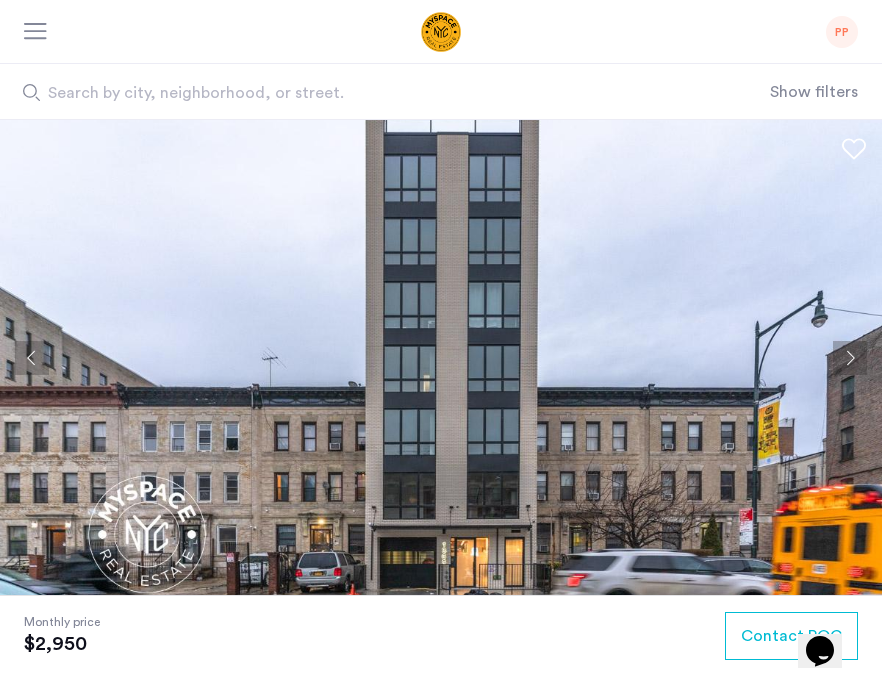 click 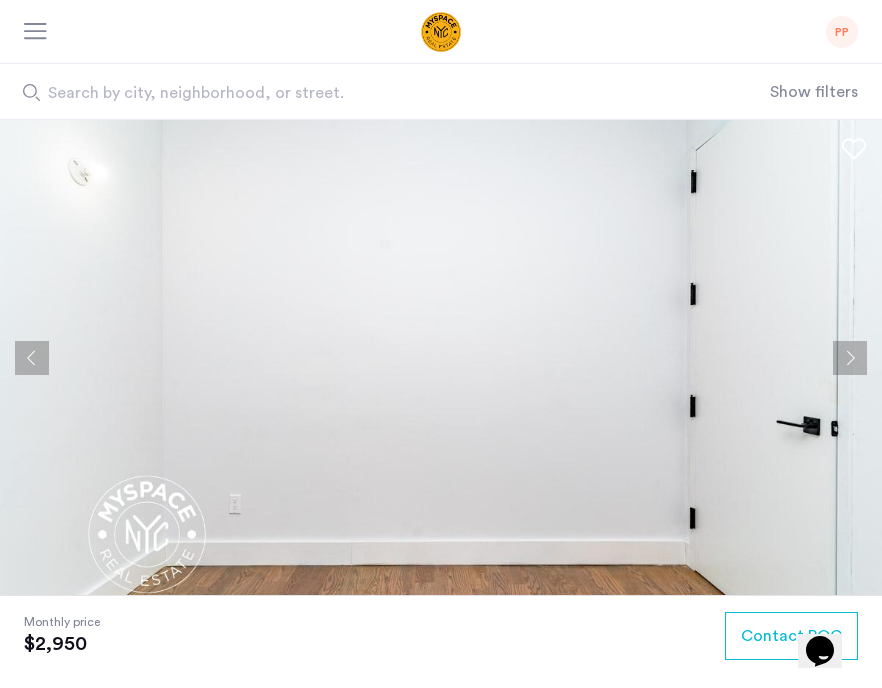 click 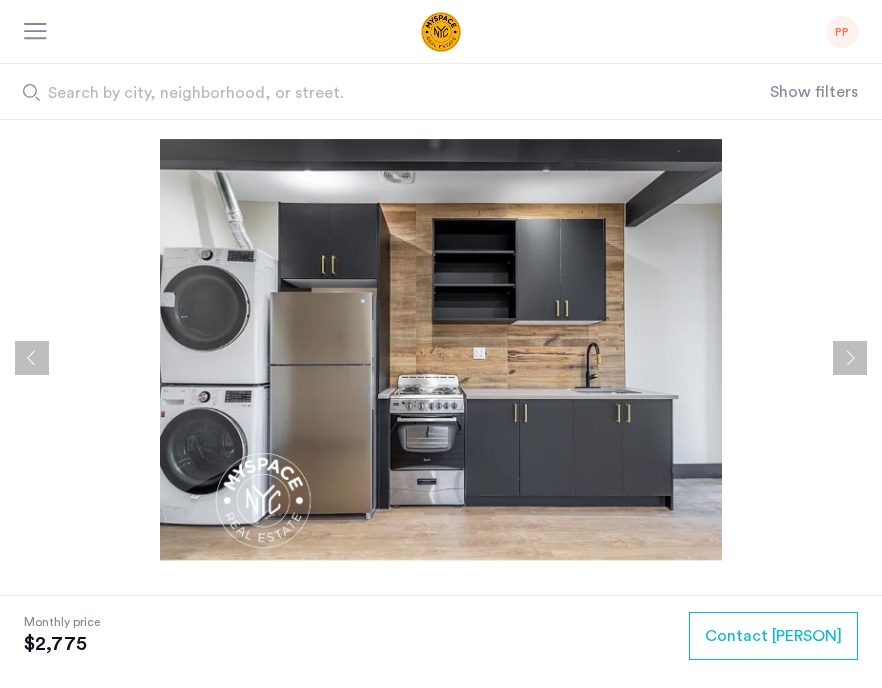 scroll, scrollTop: 139, scrollLeft: 0, axis: vertical 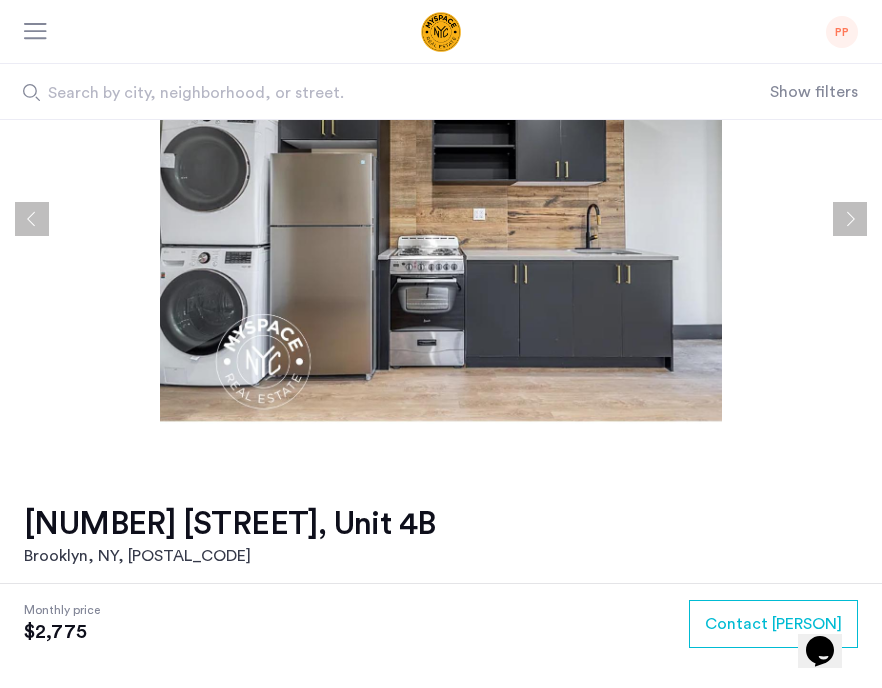 click 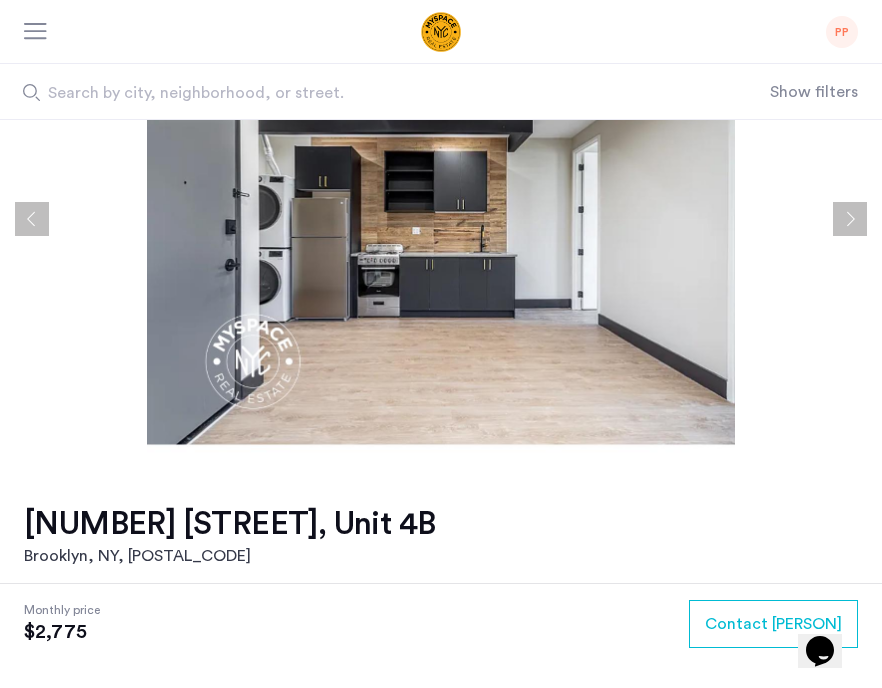 click 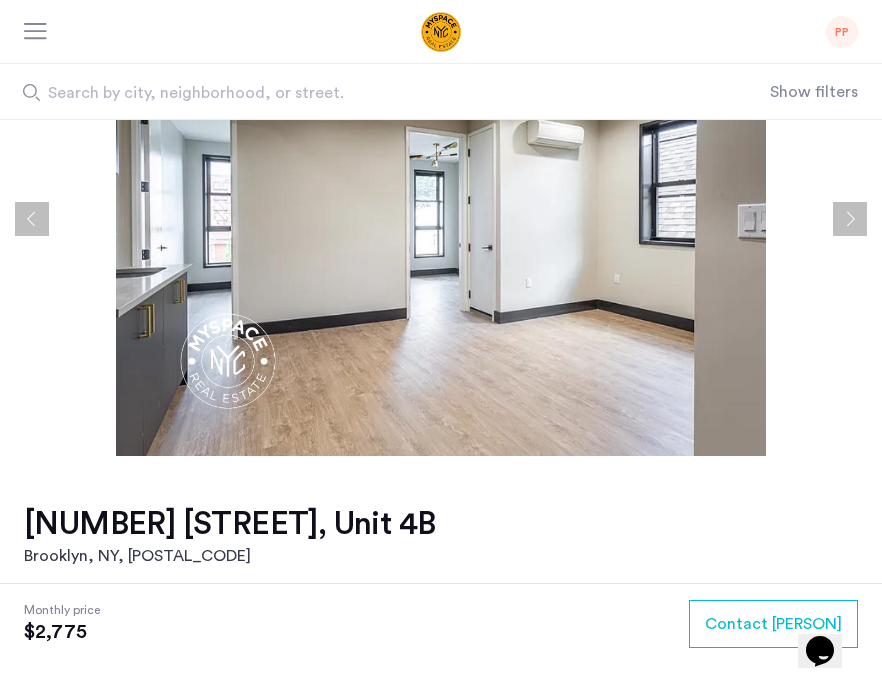 click 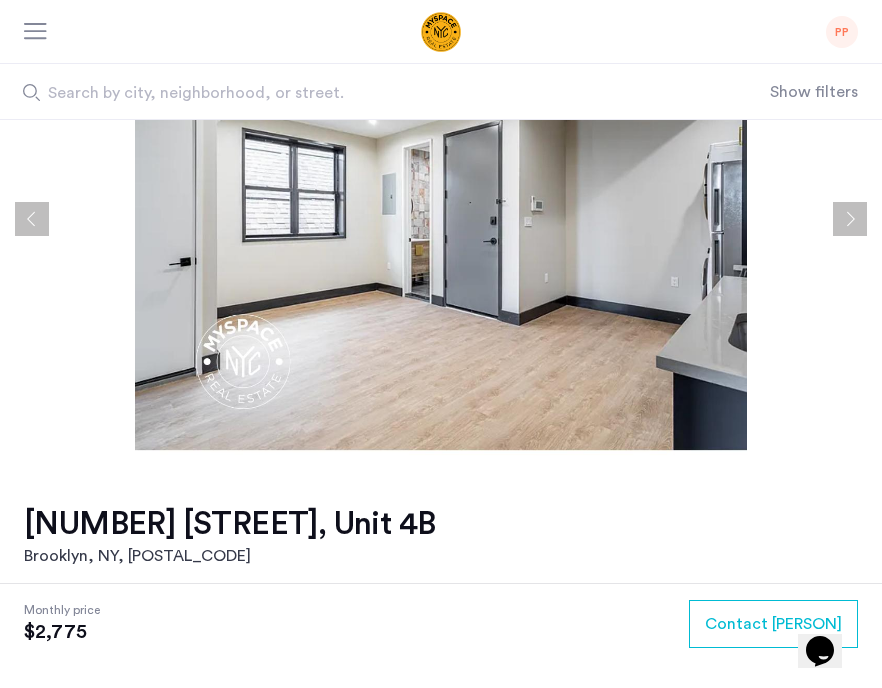 click 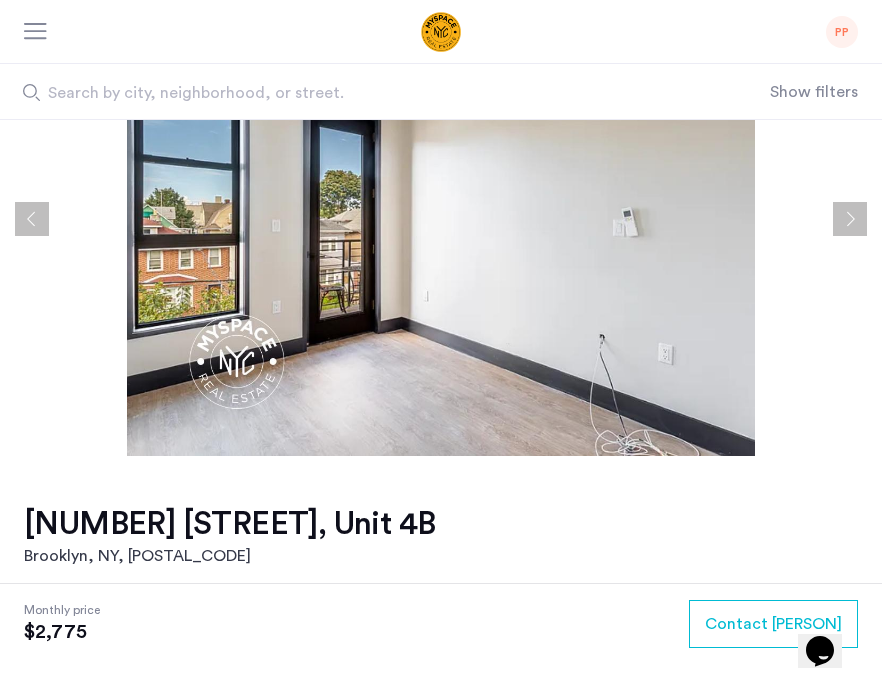 click 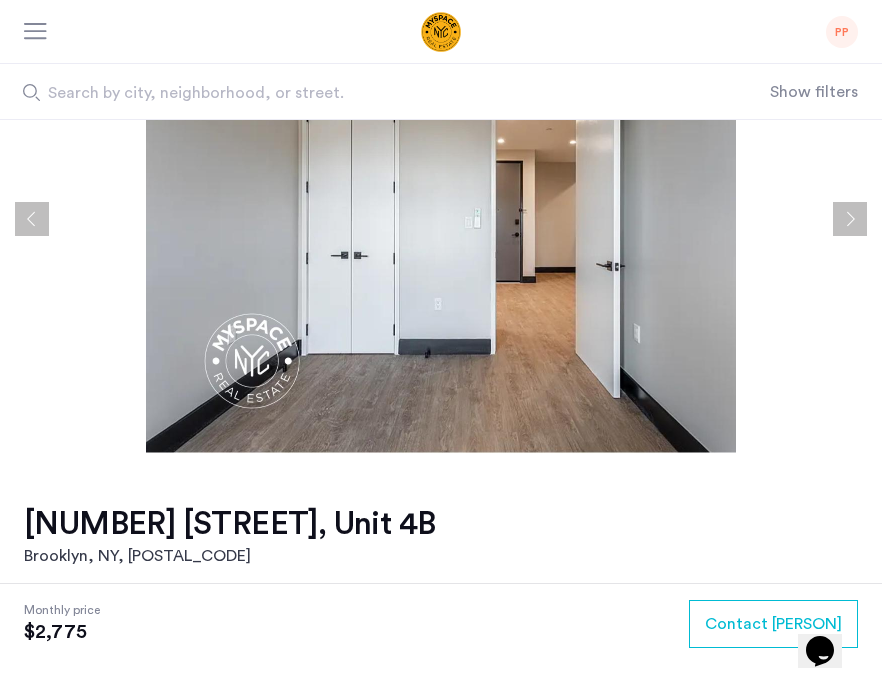 click 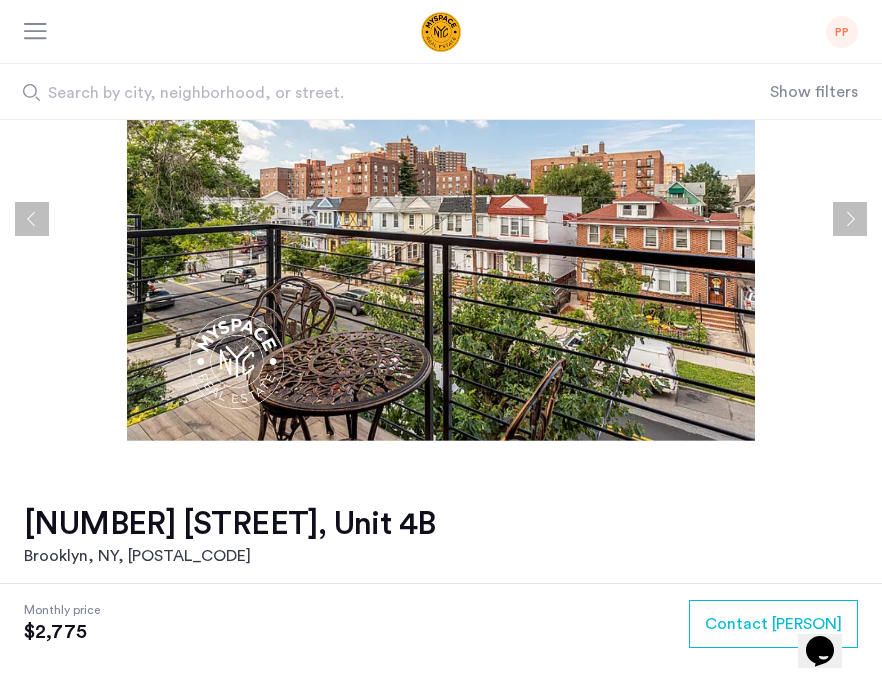 click 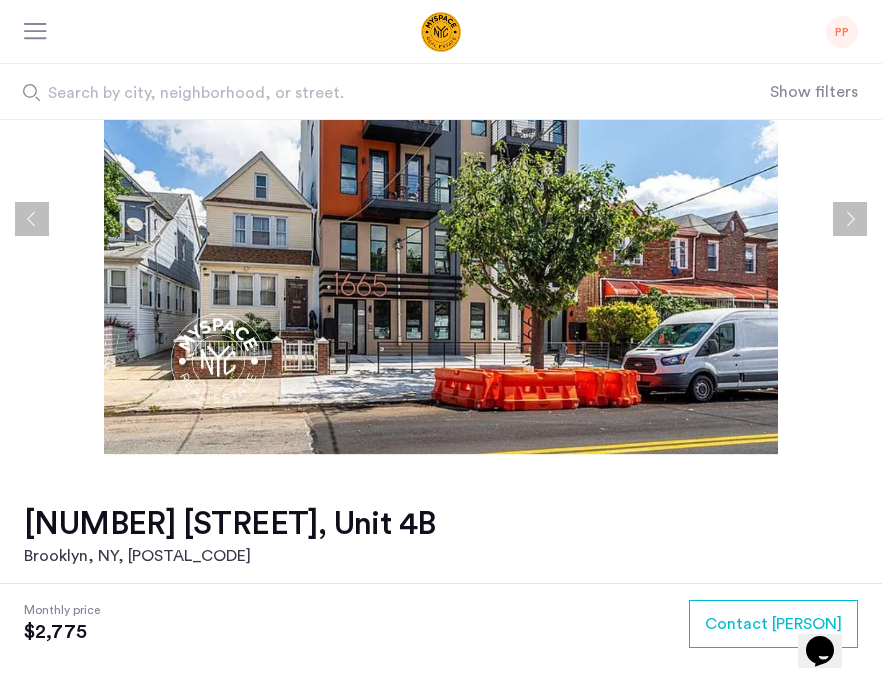 click 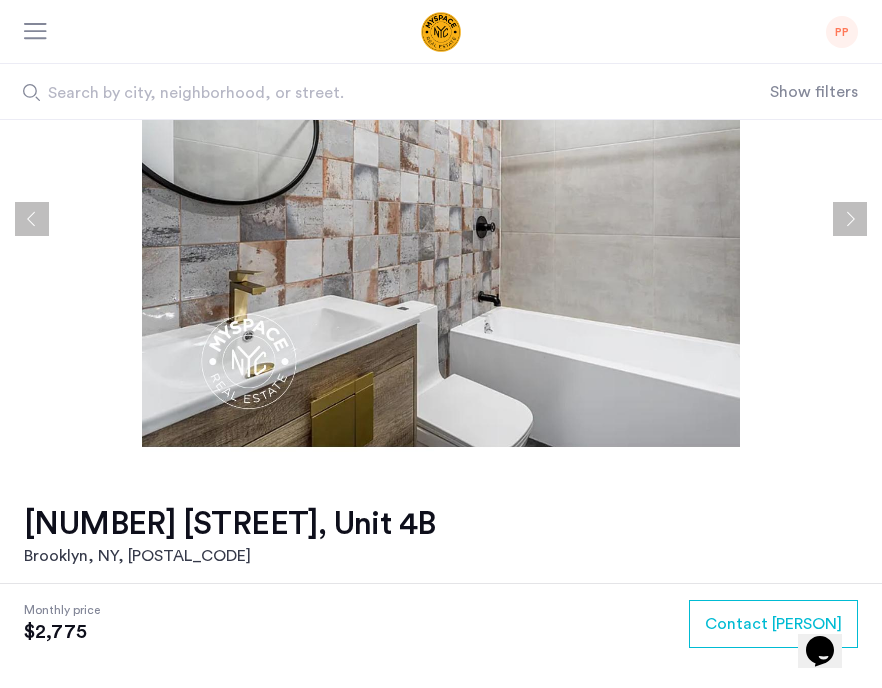 click 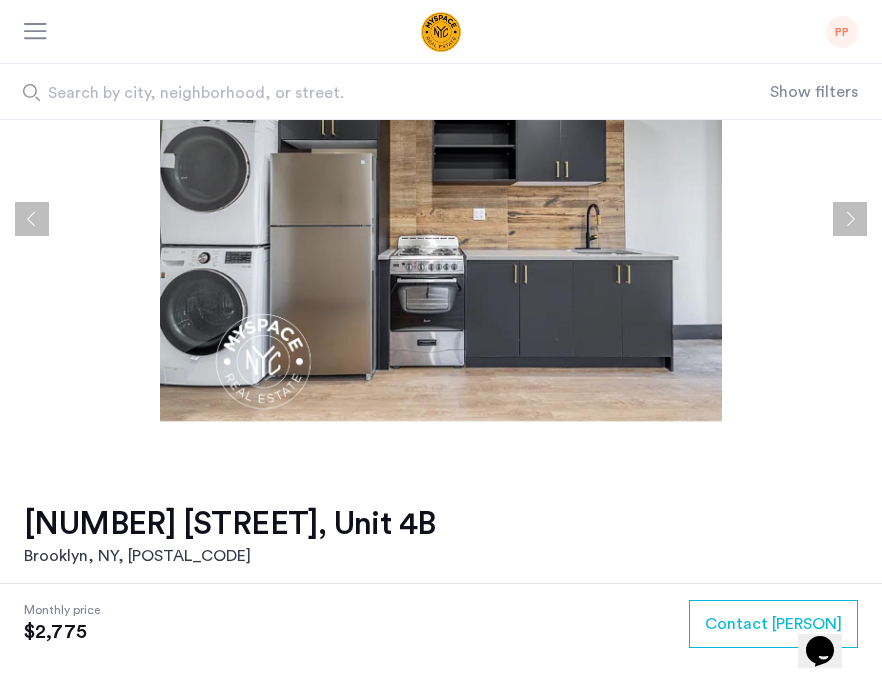 click 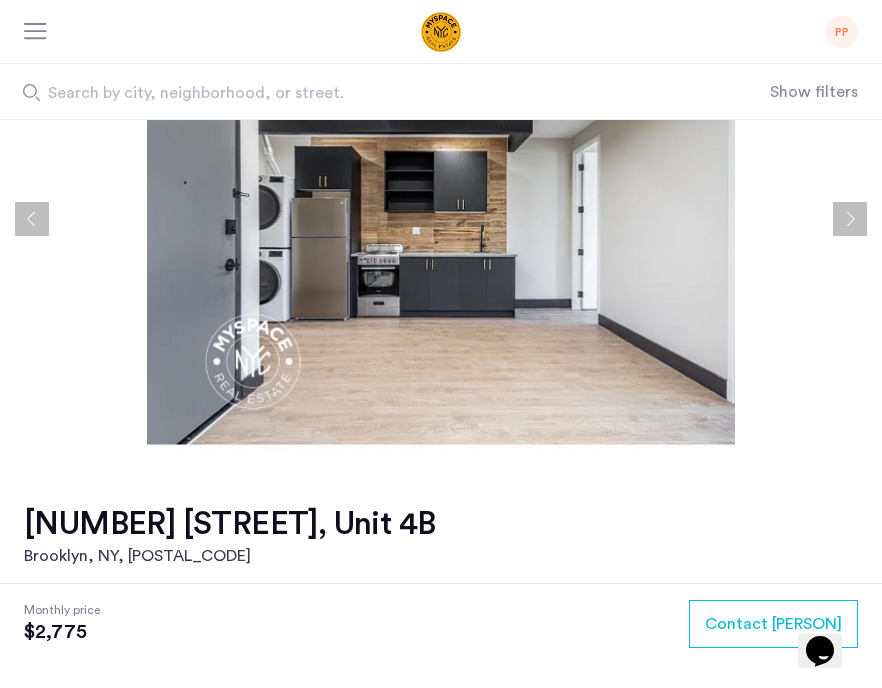 click 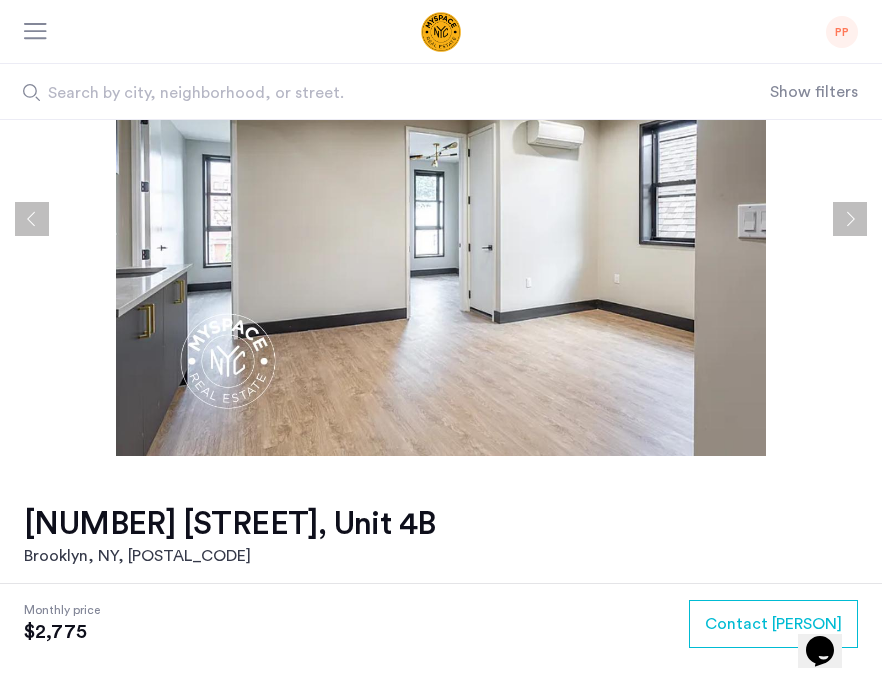 click 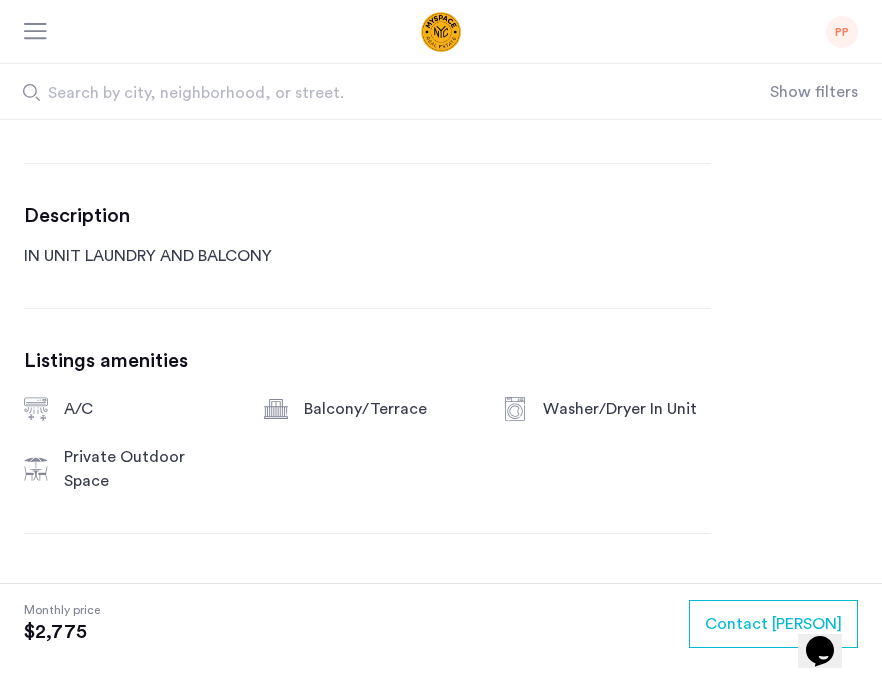 scroll, scrollTop: 828, scrollLeft: 0, axis: vertical 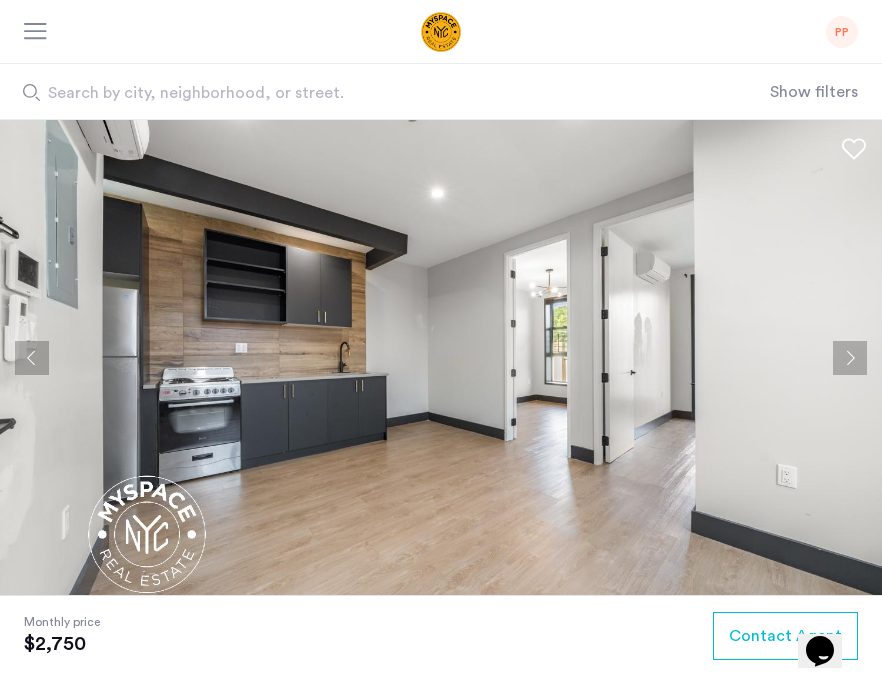 click 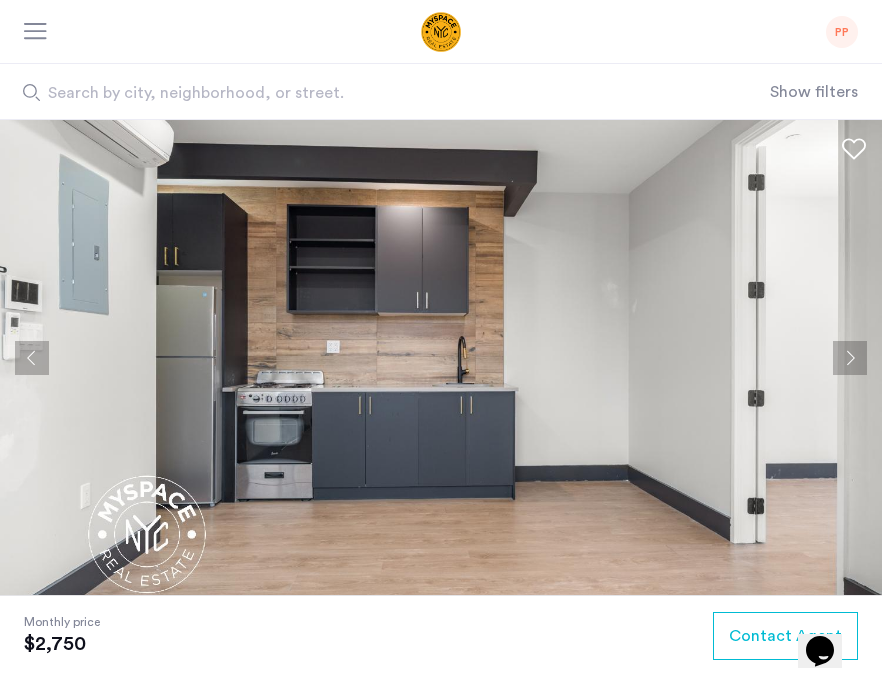 click 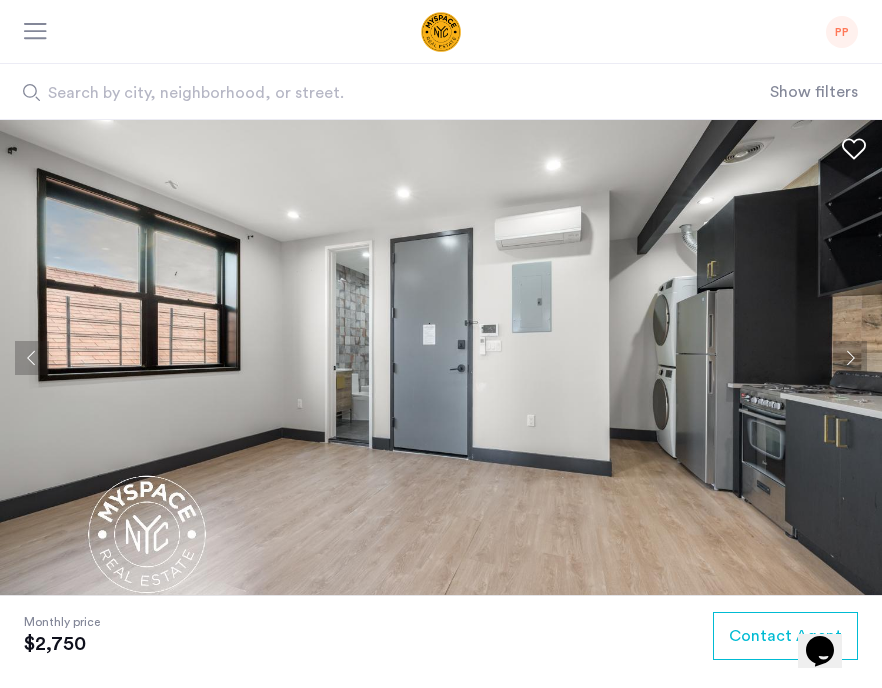 click 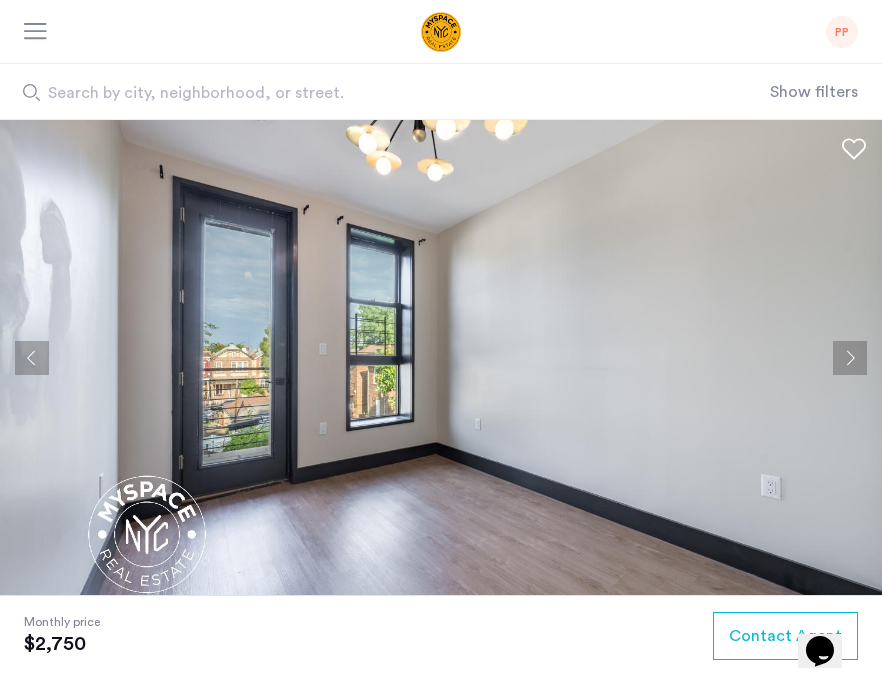 click 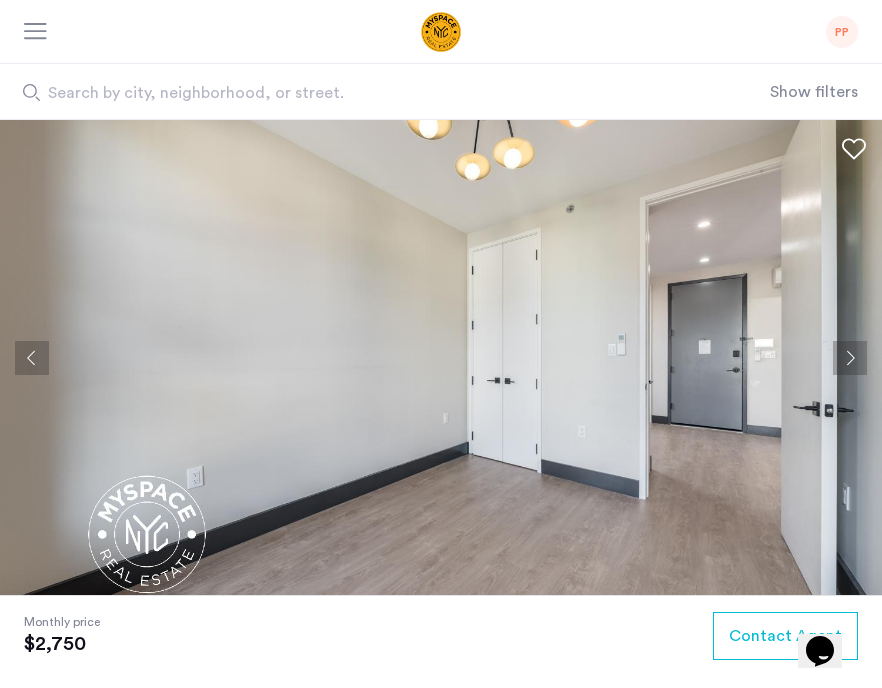 click 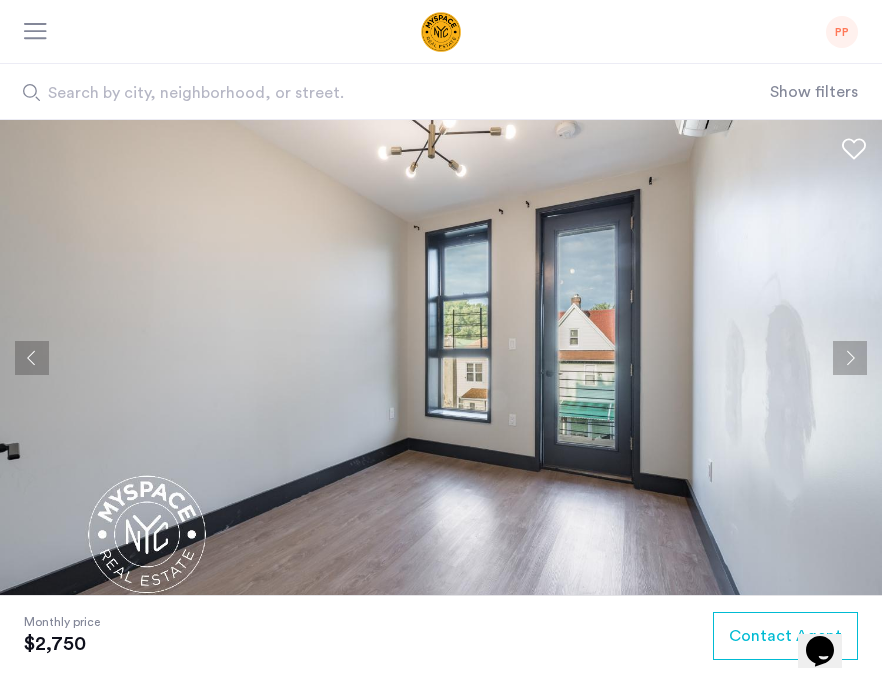 click 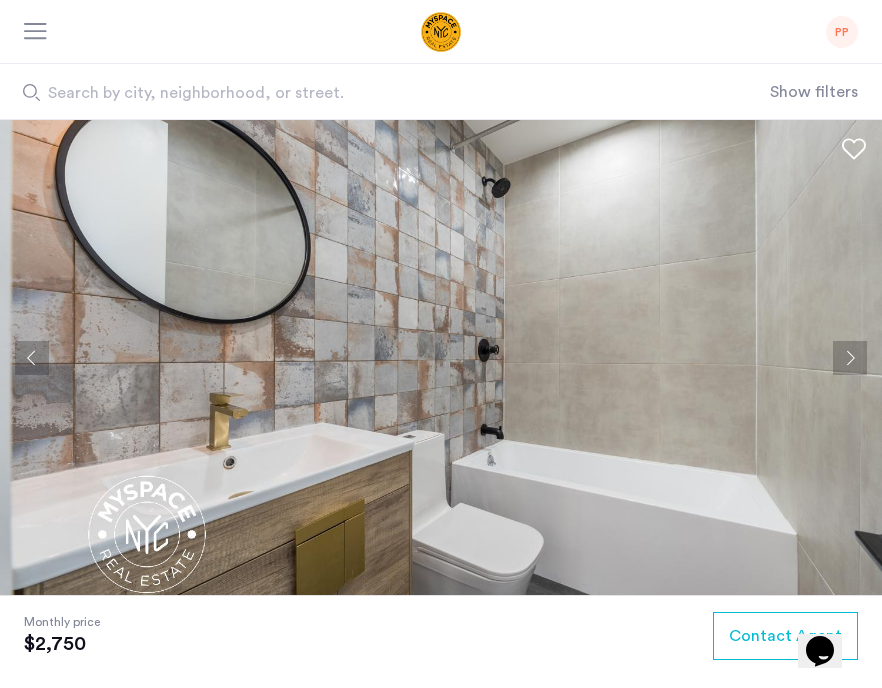 click 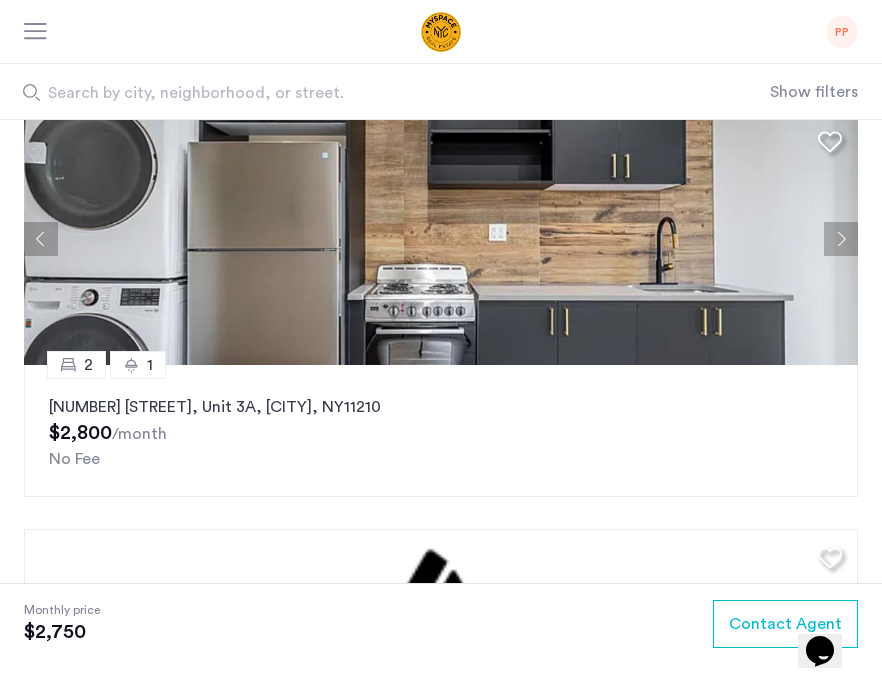 scroll, scrollTop: 1962, scrollLeft: 0, axis: vertical 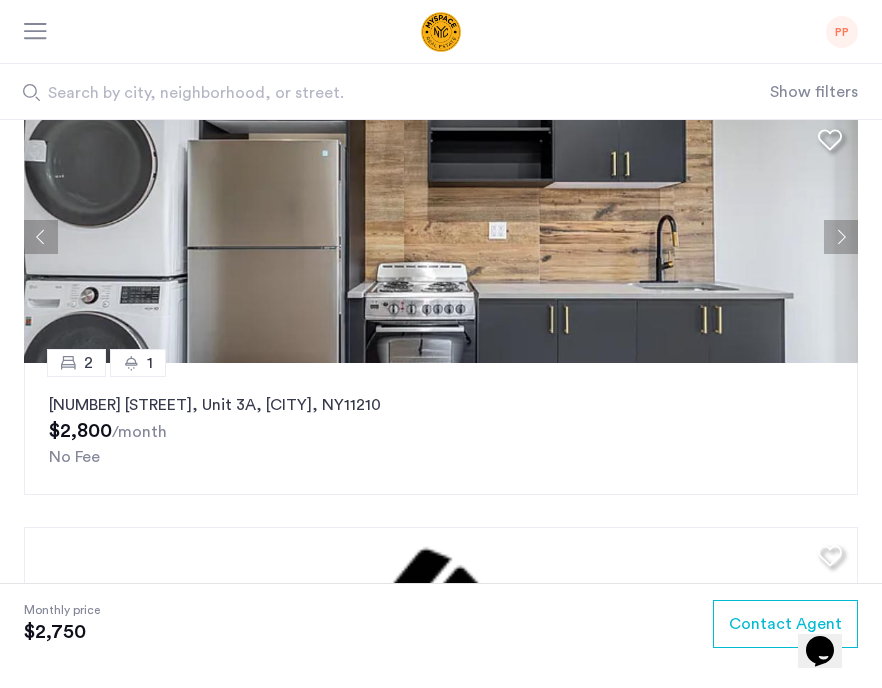click on "1665 Brooklyn Avenue, Unit 3A, Brooklyn , NY  11210" 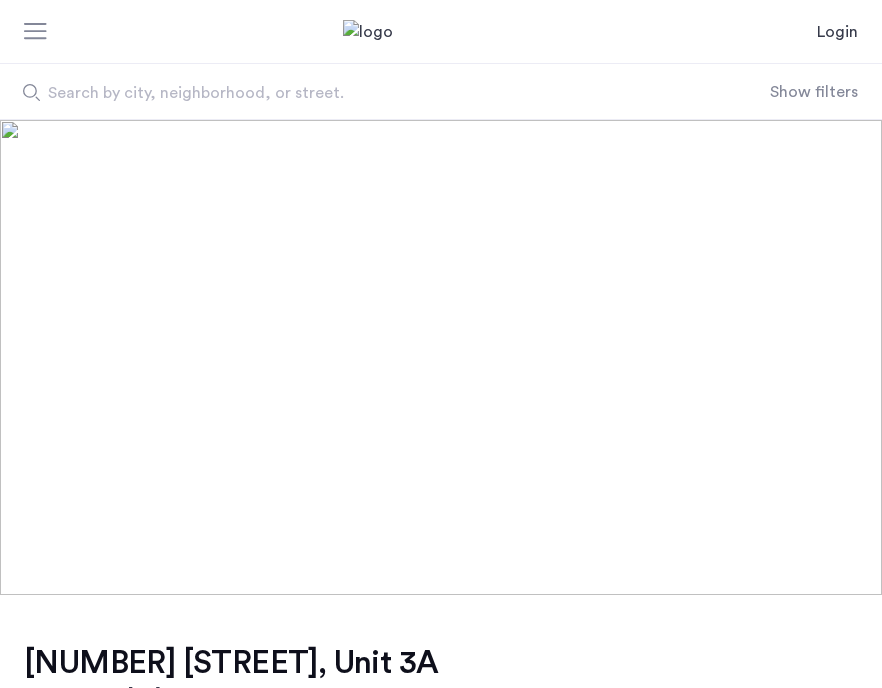scroll, scrollTop: 0, scrollLeft: 0, axis: both 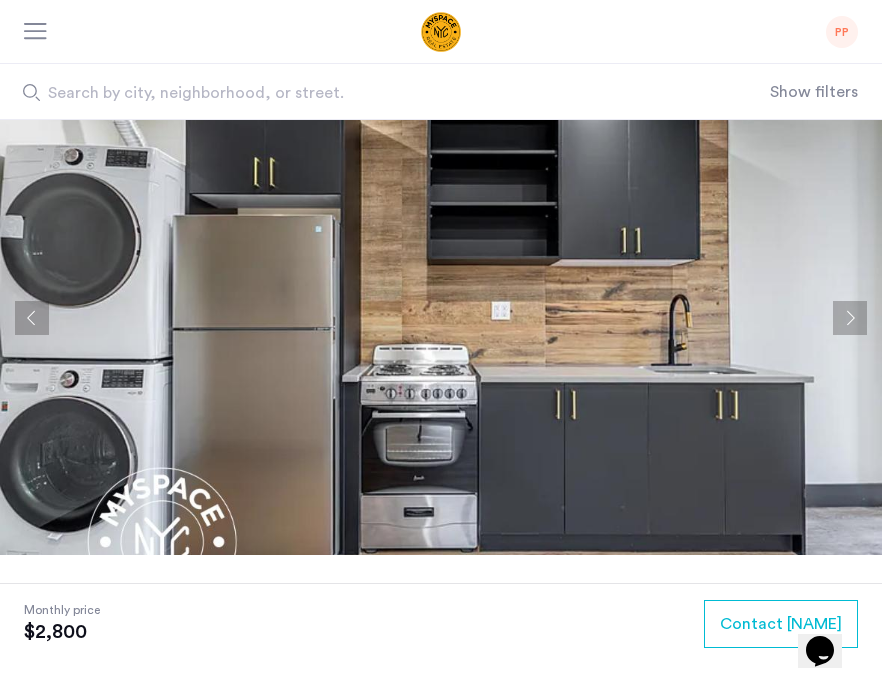 click 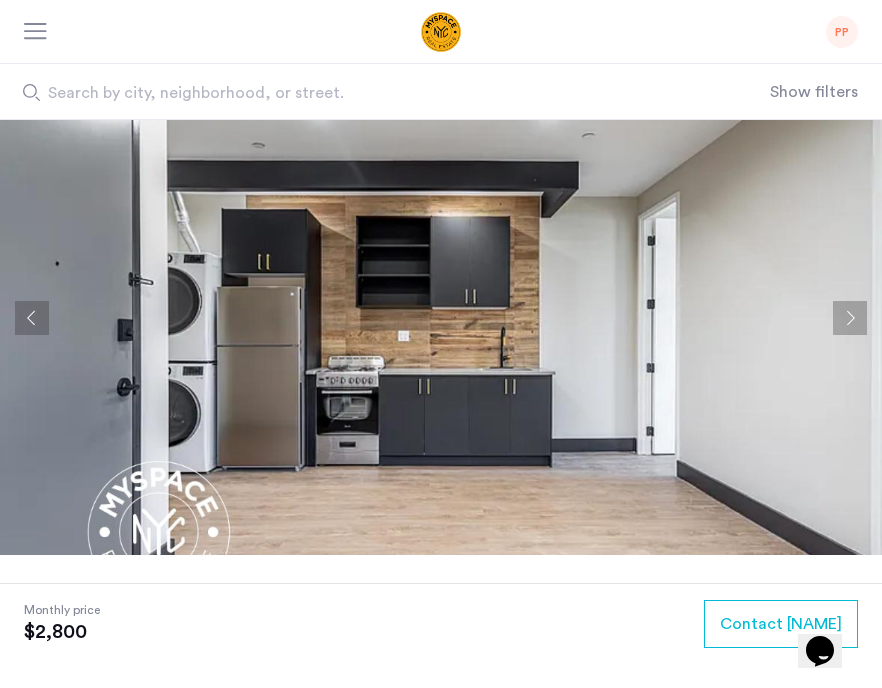 click 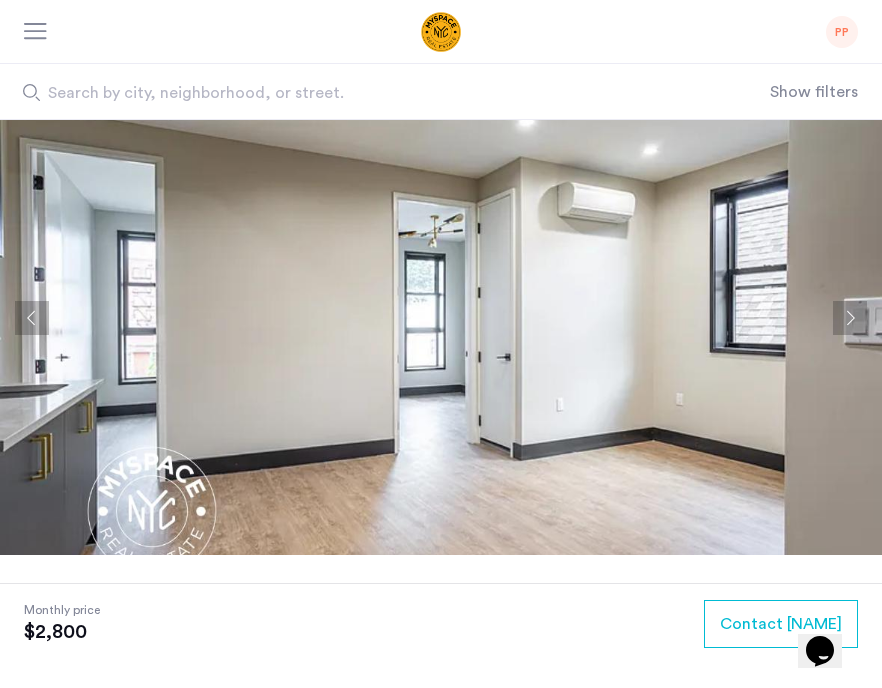 click 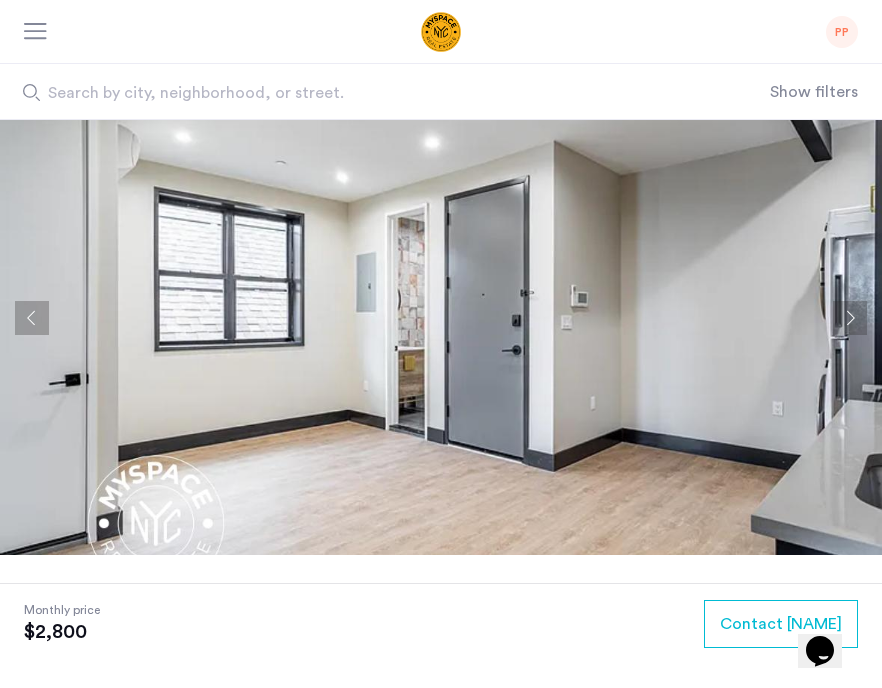 click 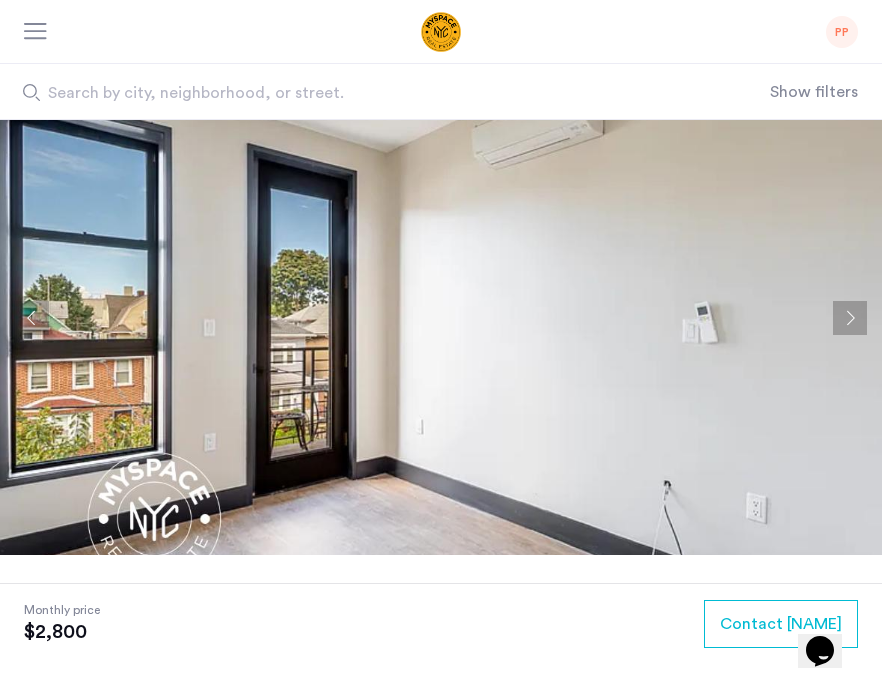 click 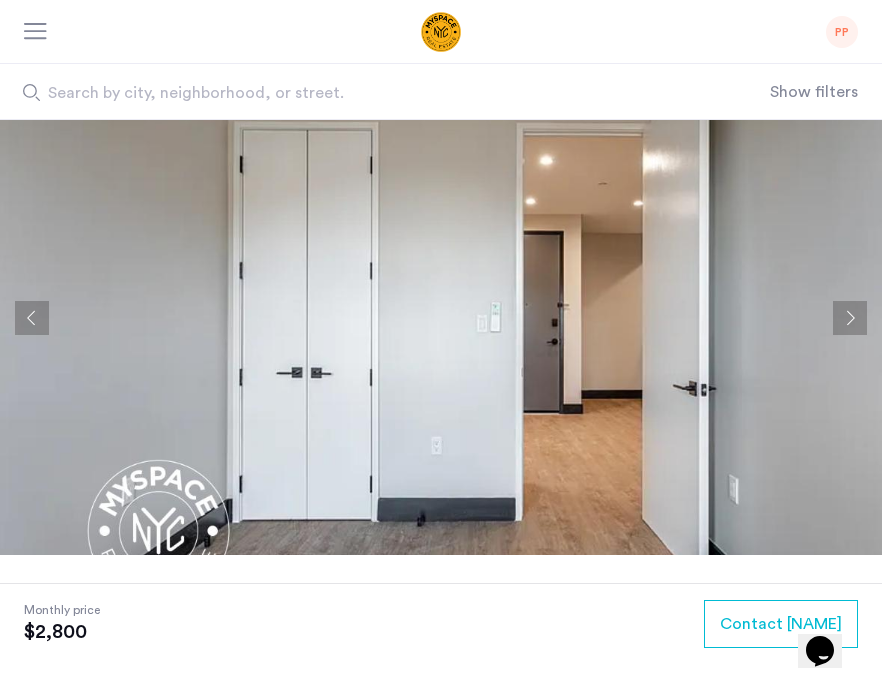 click 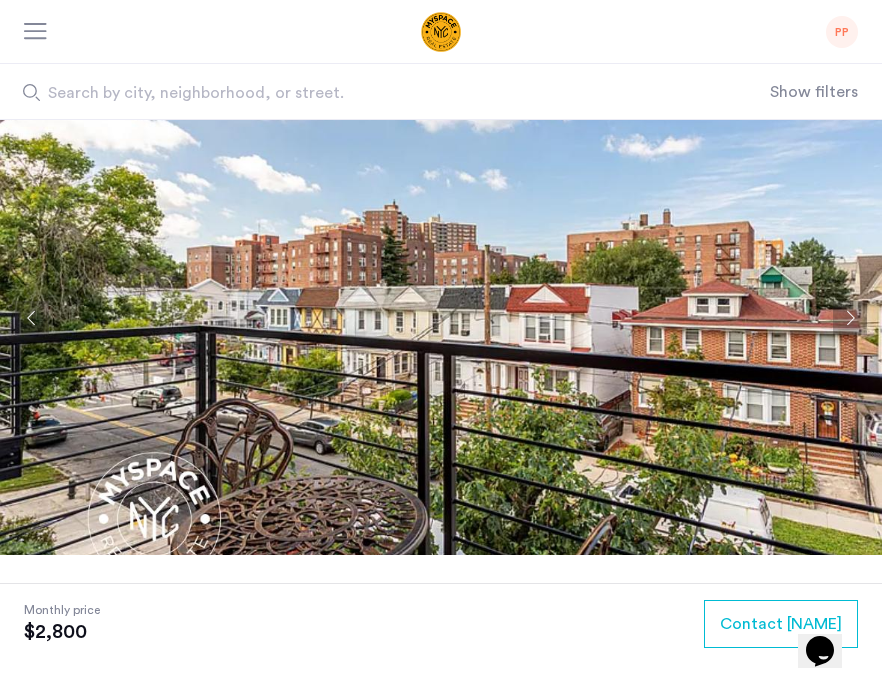 click 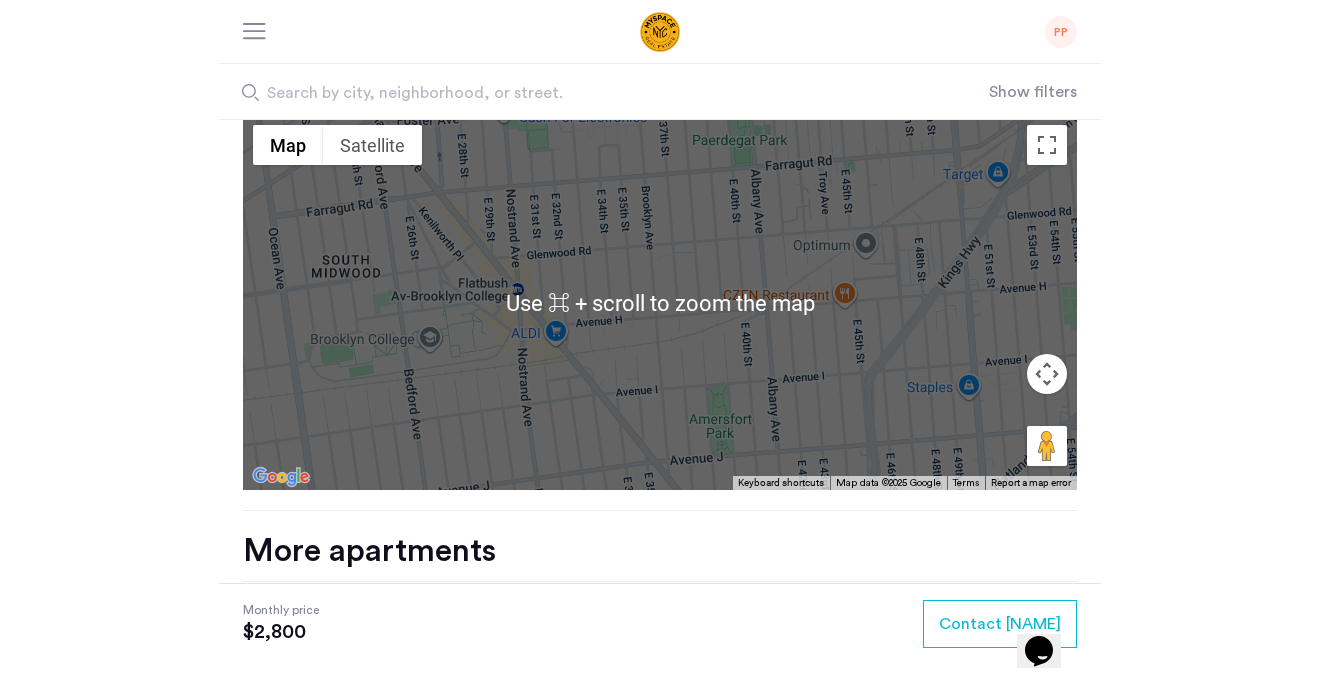 scroll, scrollTop: 1639, scrollLeft: 0, axis: vertical 